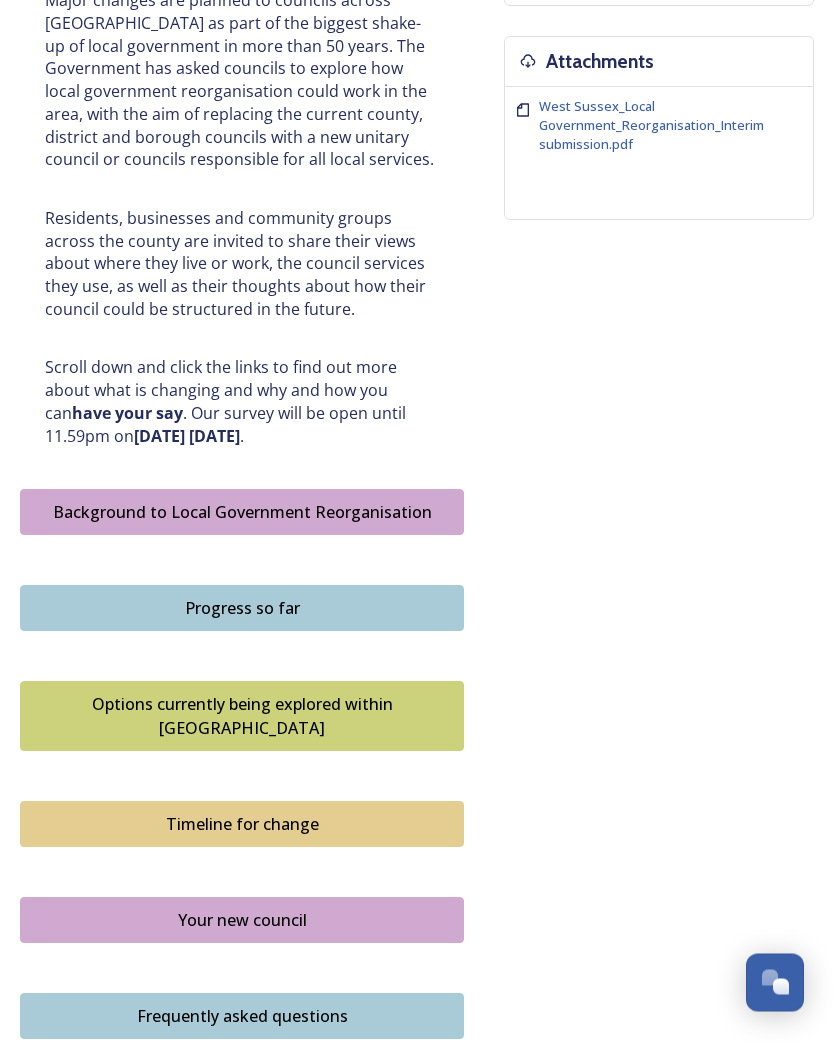 scroll, scrollTop: 770, scrollLeft: 0, axis: vertical 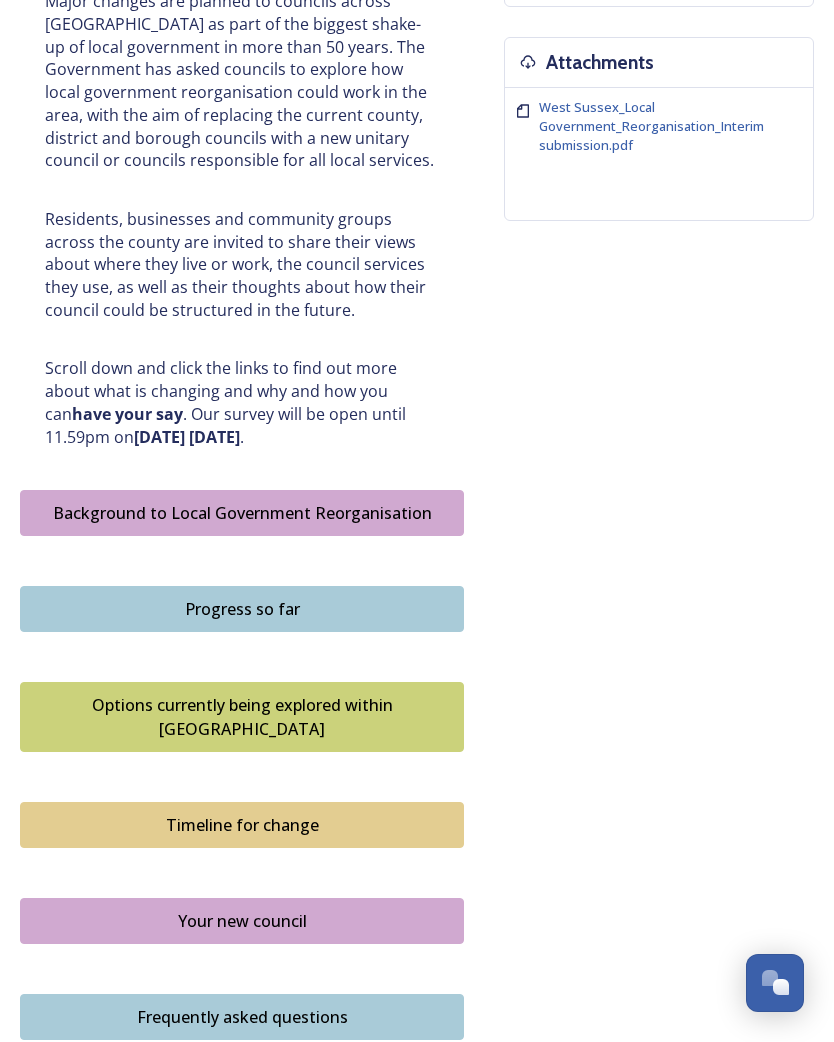 click on "Your new council" at bounding box center [242, 921] 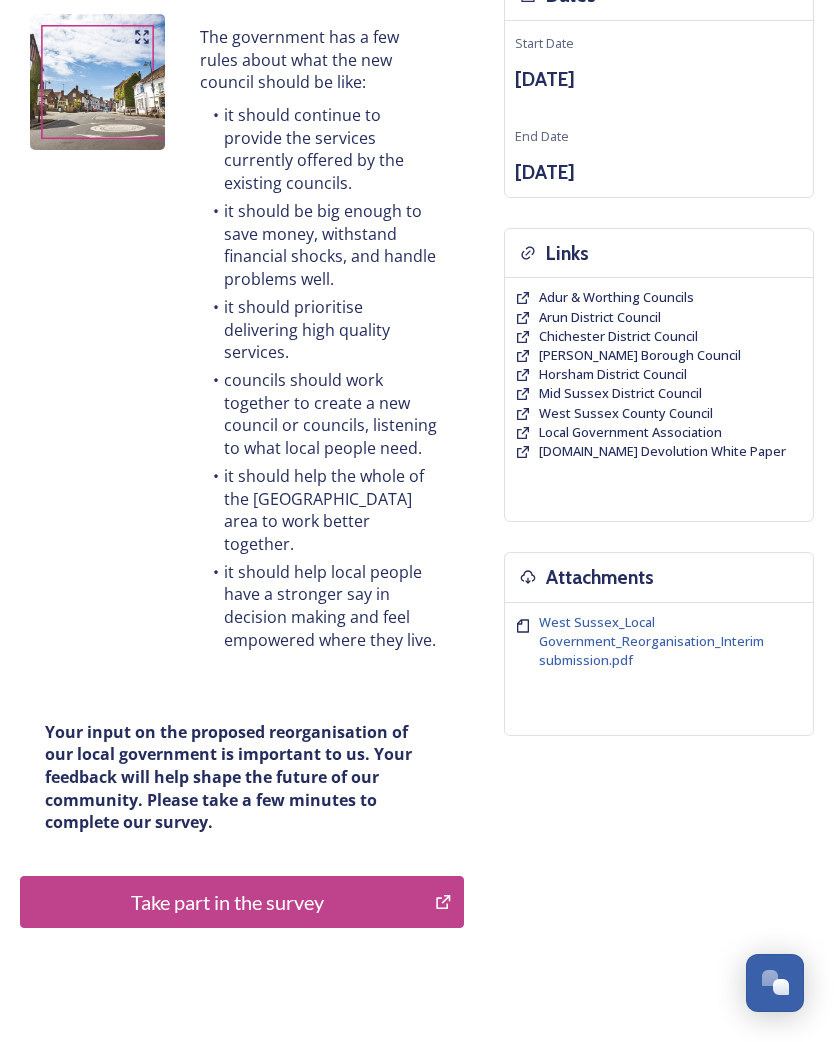 scroll, scrollTop: 262, scrollLeft: 0, axis: vertical 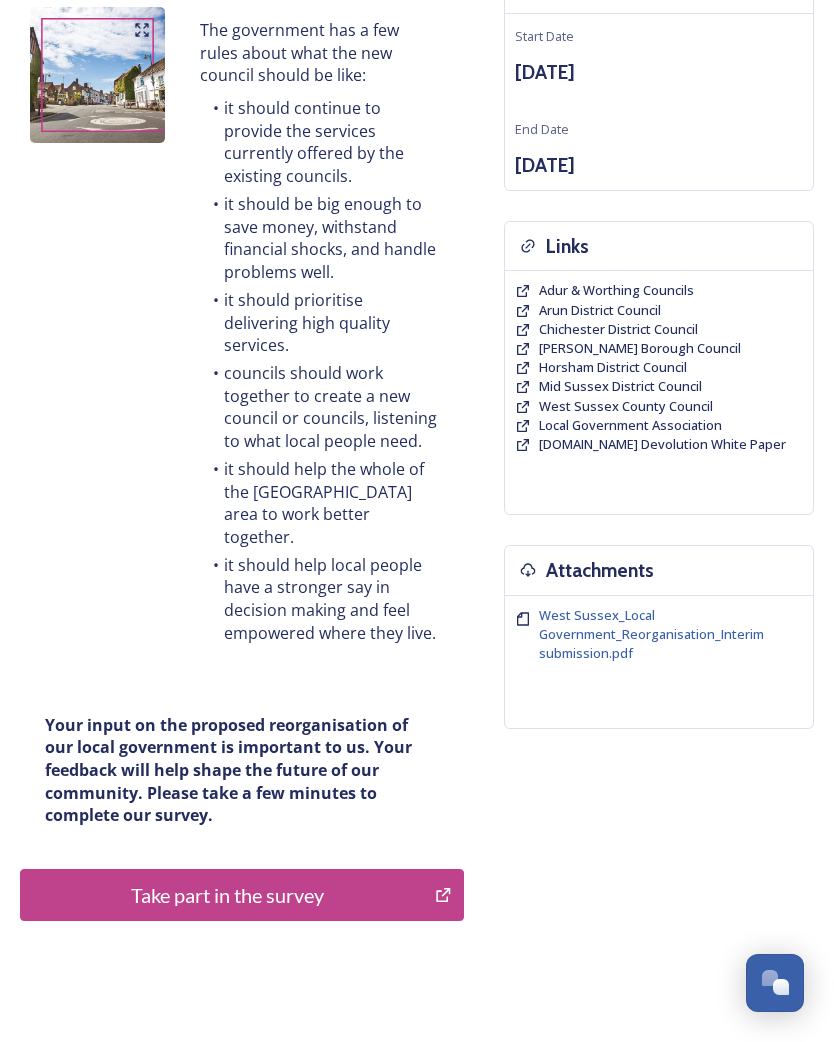 click on "Horsham District Council" at bounding box center (613, 367) 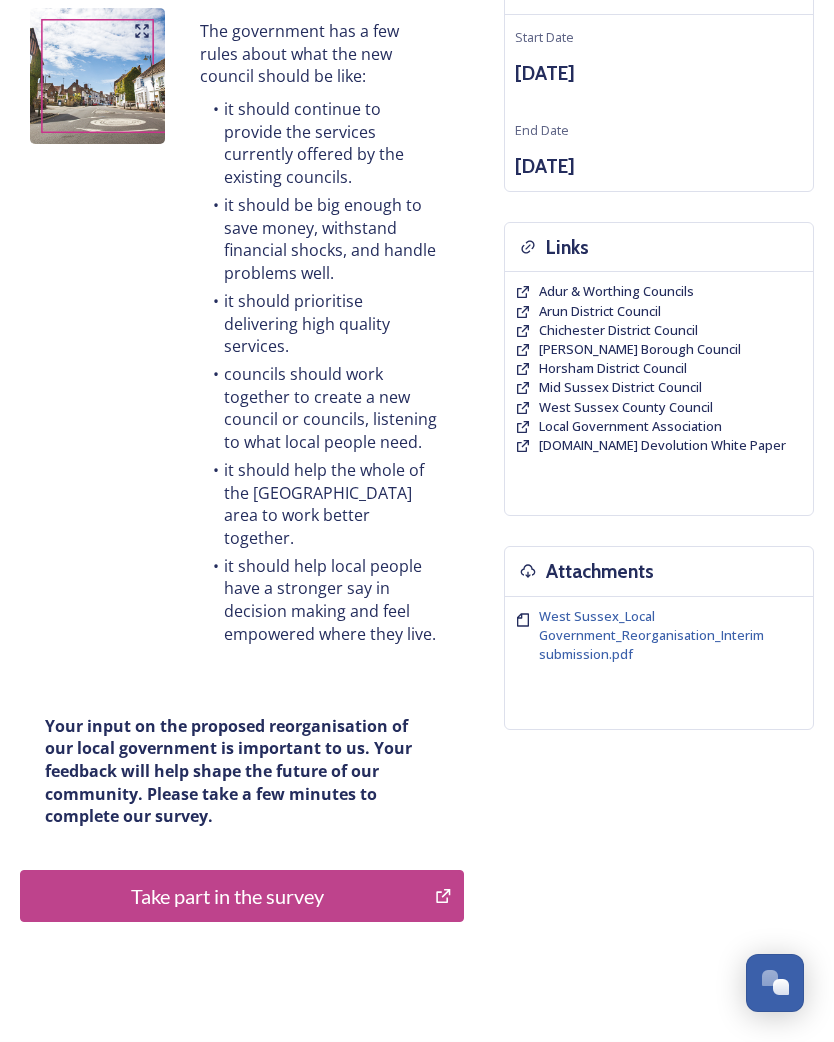 click on "Take part in the survey" at bounding box center [227, 896] 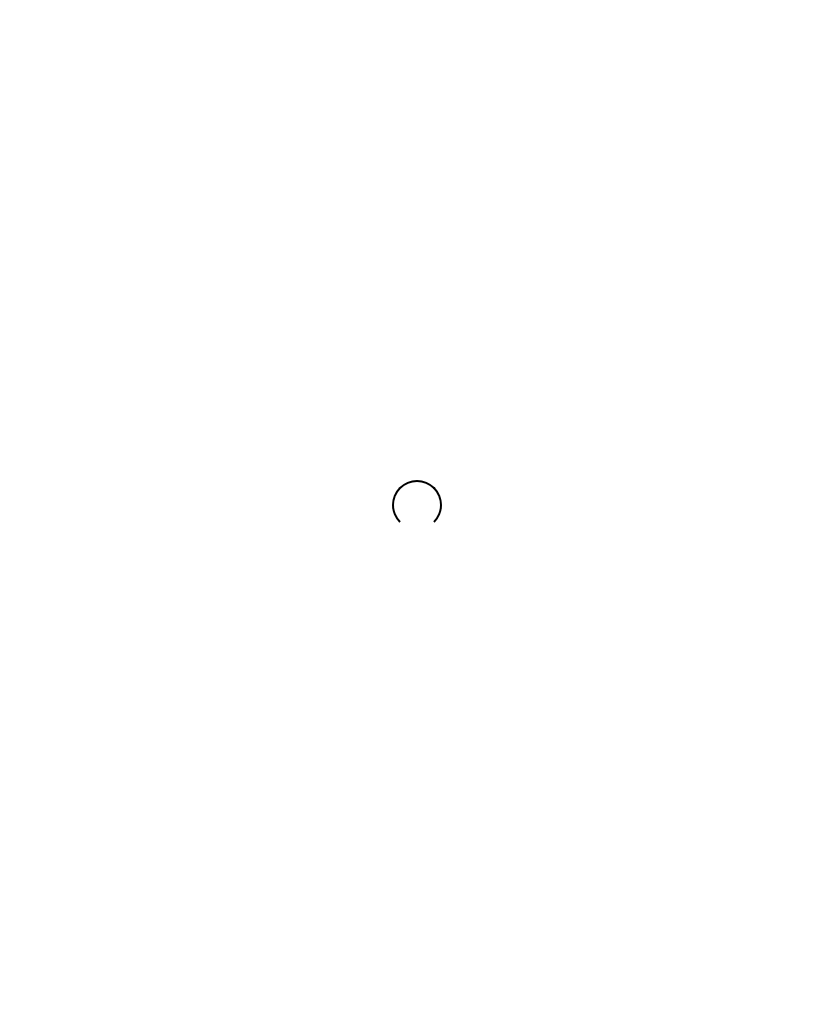 scroll, scrollTop: 0, scrollLeft: 0, axis: both 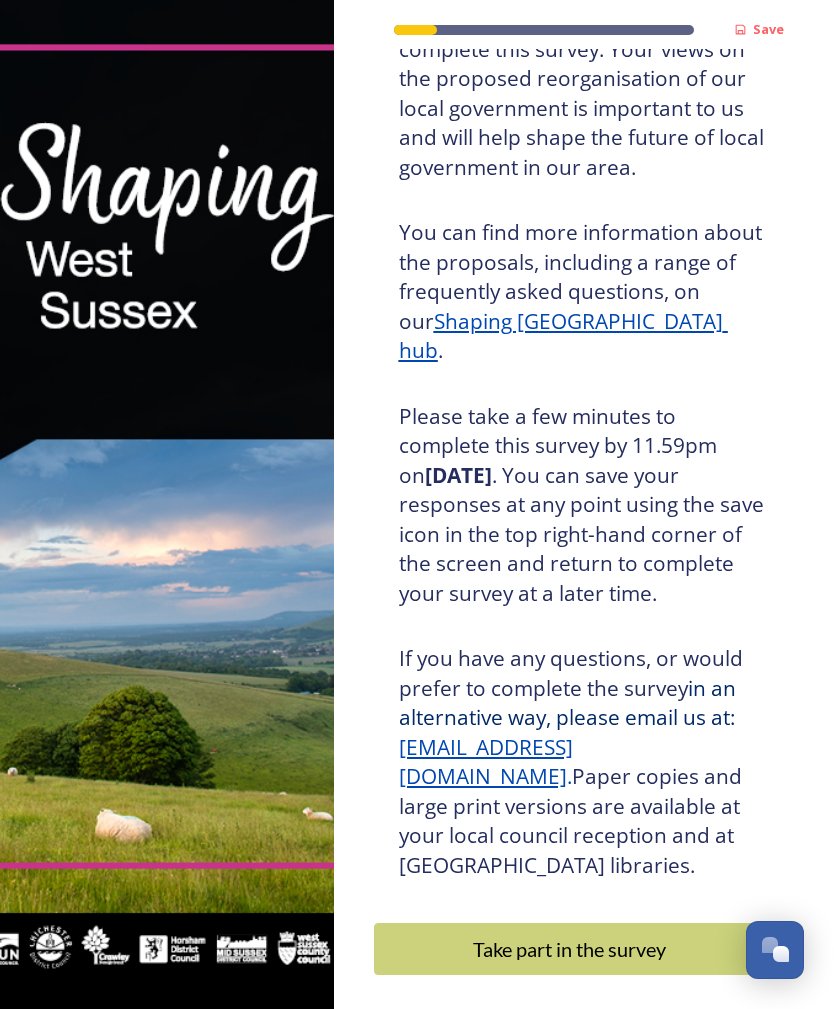 click on "Take part in the survey" at bounding box center [570, 949] 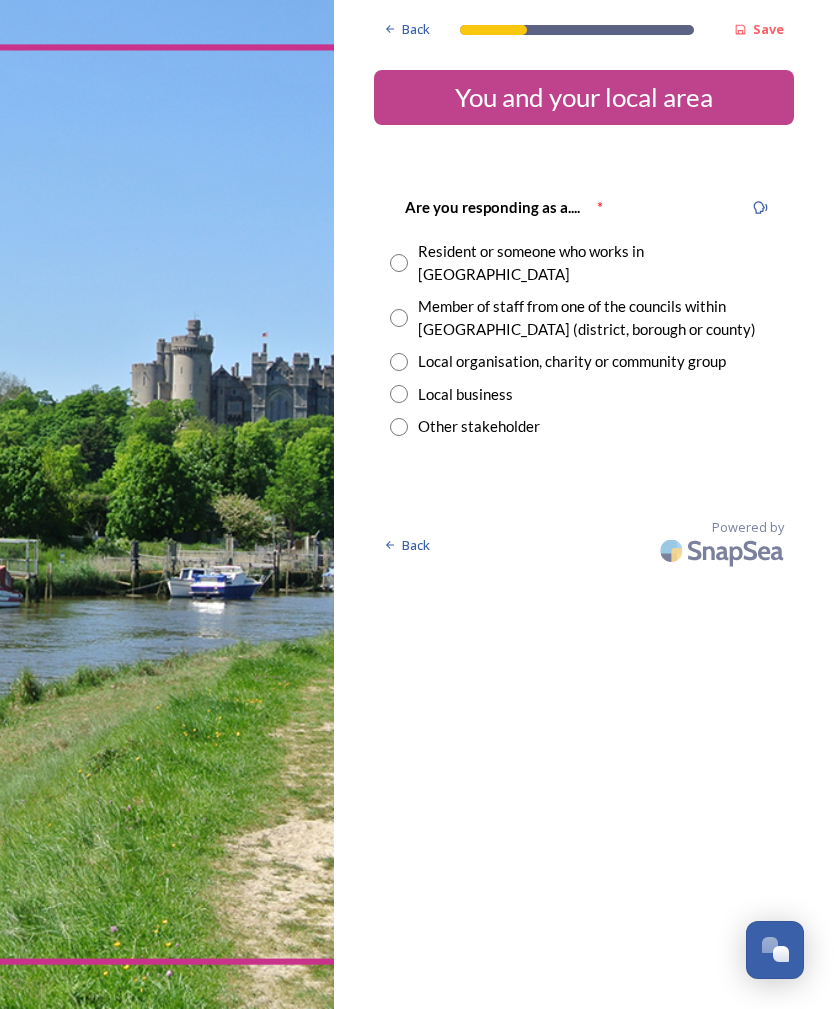 click at bounding box center (399, 263) 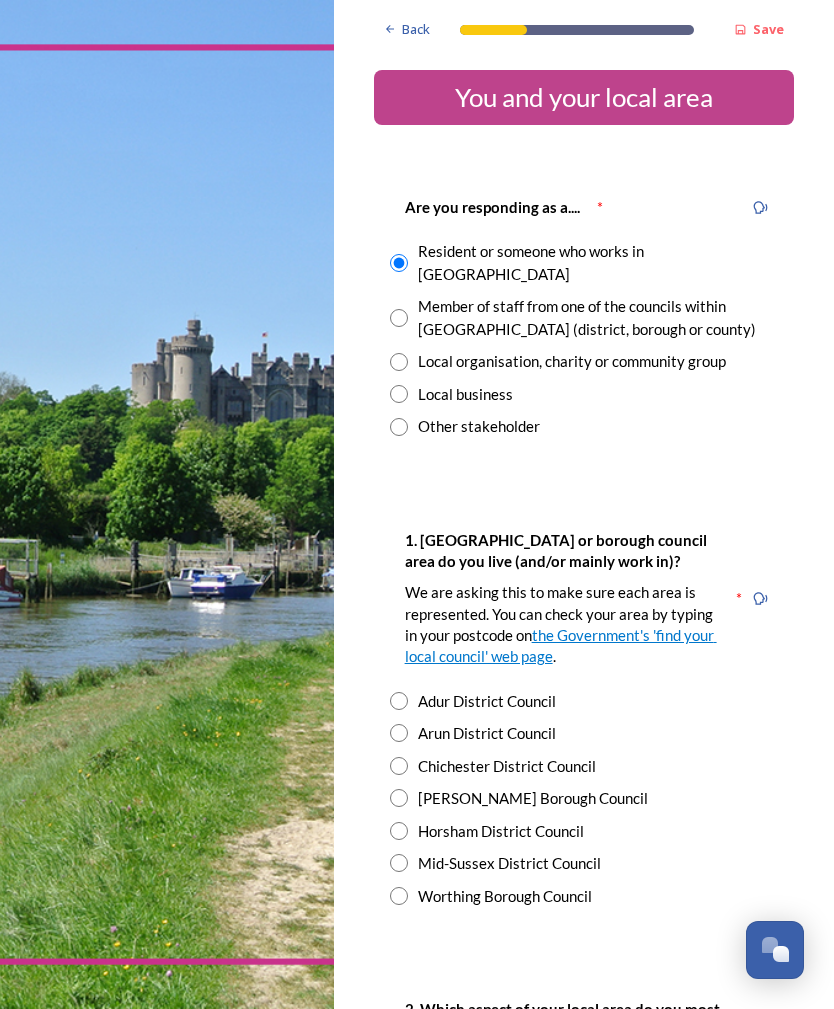 click at bounding box center [399, 831] 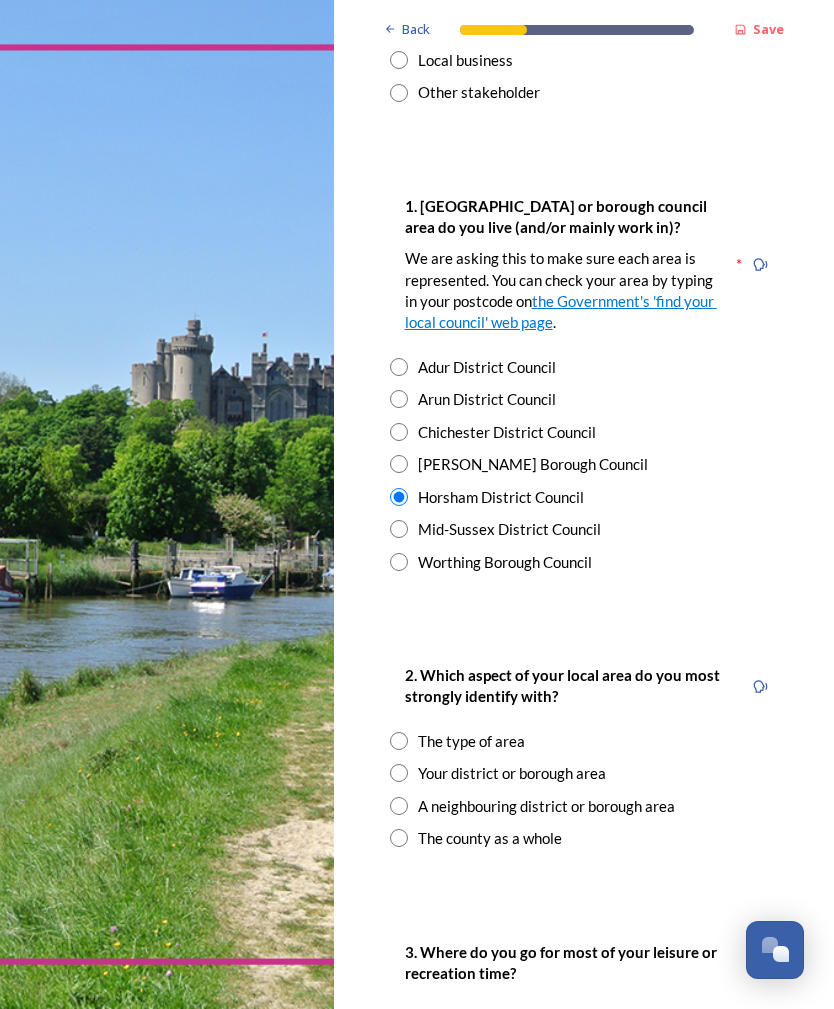 scroll, scrollTop: 334, scrollLeft: 0, axis: vertical 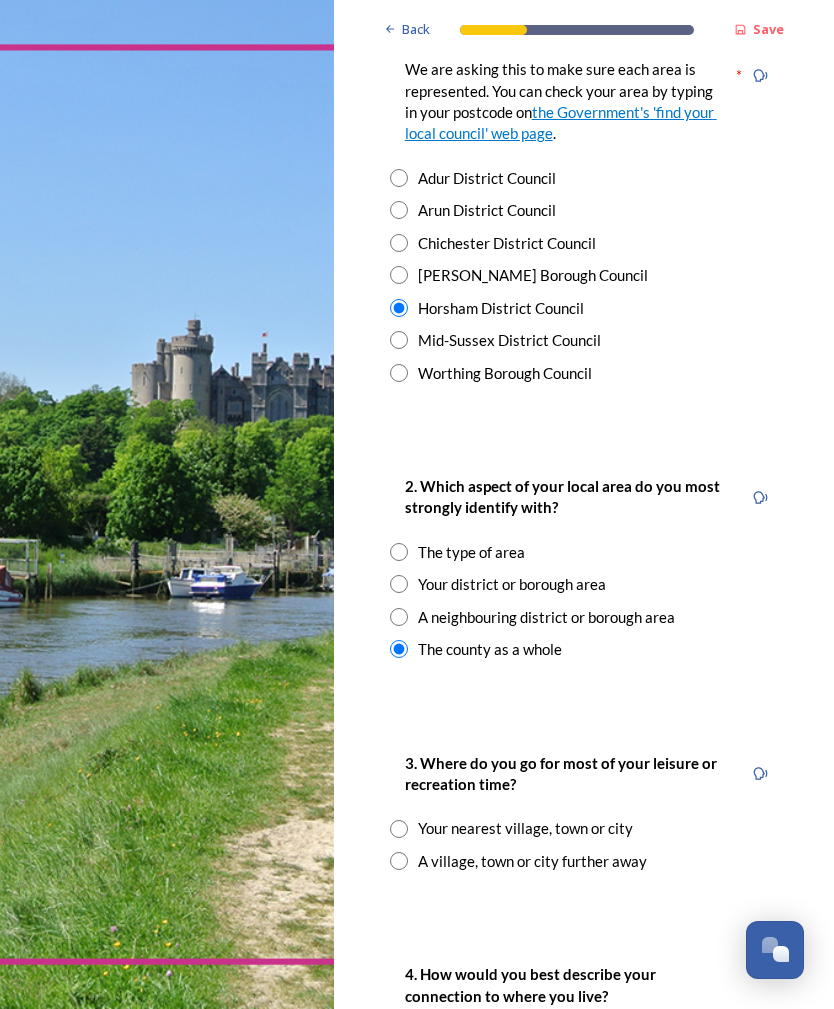 click at bounding box center [399, 829] 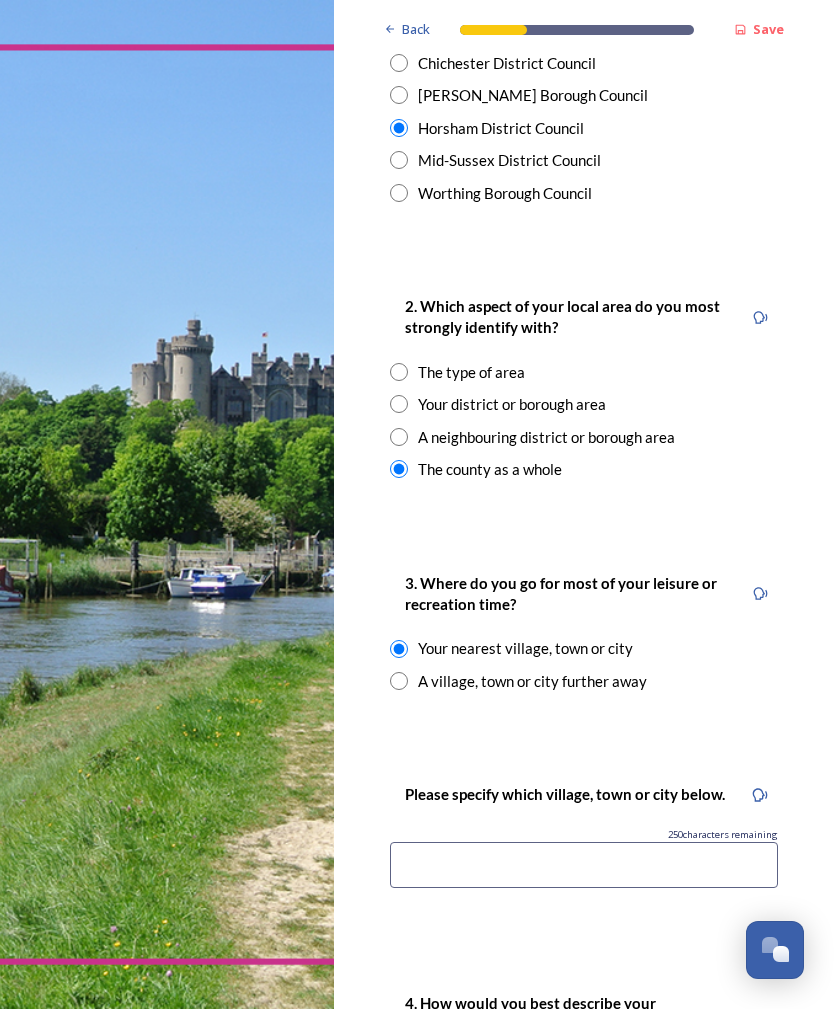 scroll, scrollTop: 705, scrollLeft: 0, axis: vertical 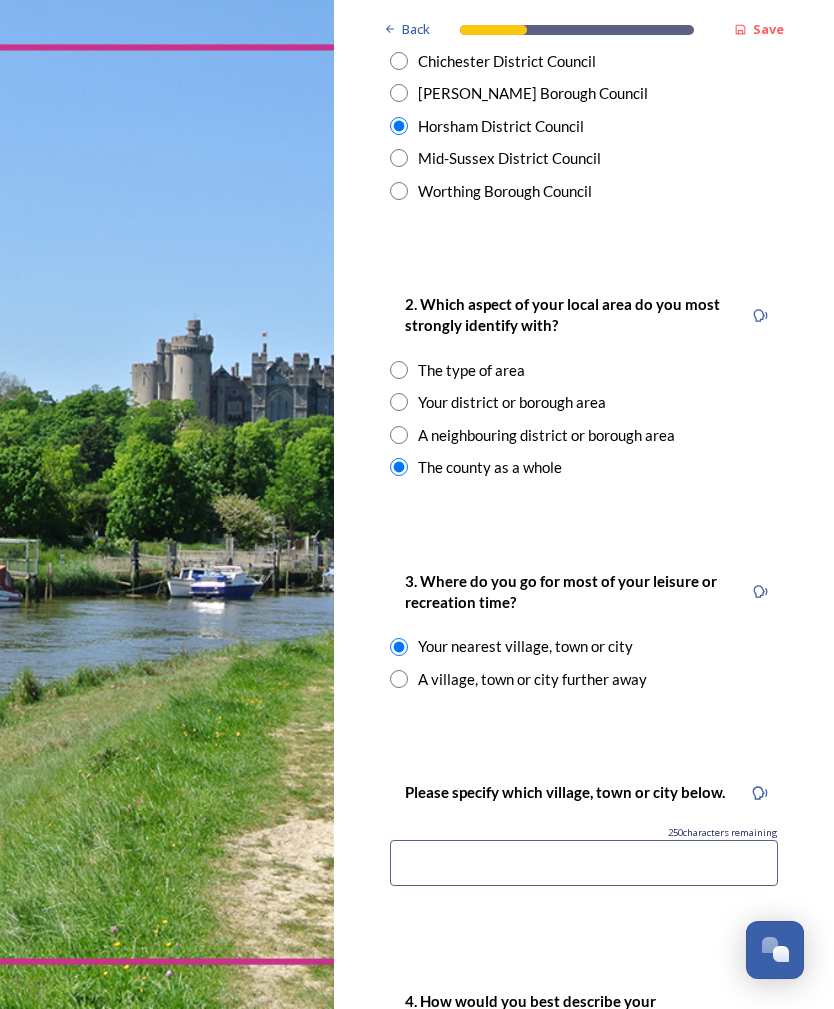 click at bounding box center [584, 863] 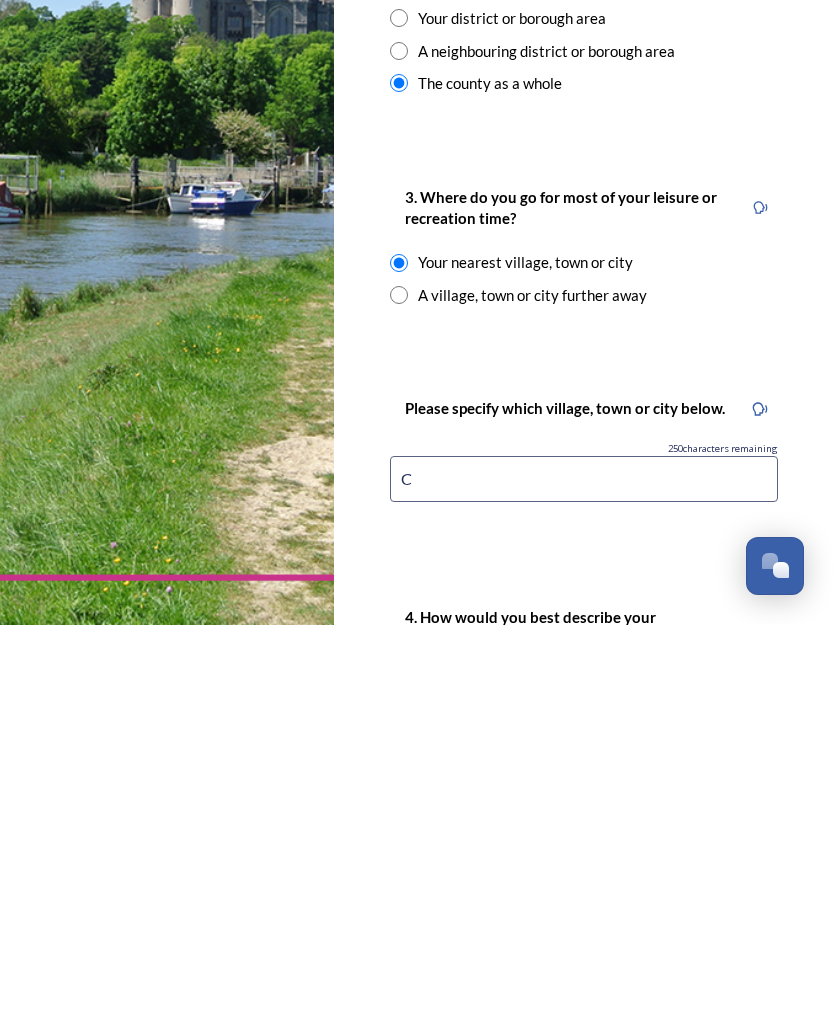 scroll, scrollTop: 64, scrollLeft: 0, axis: vertical 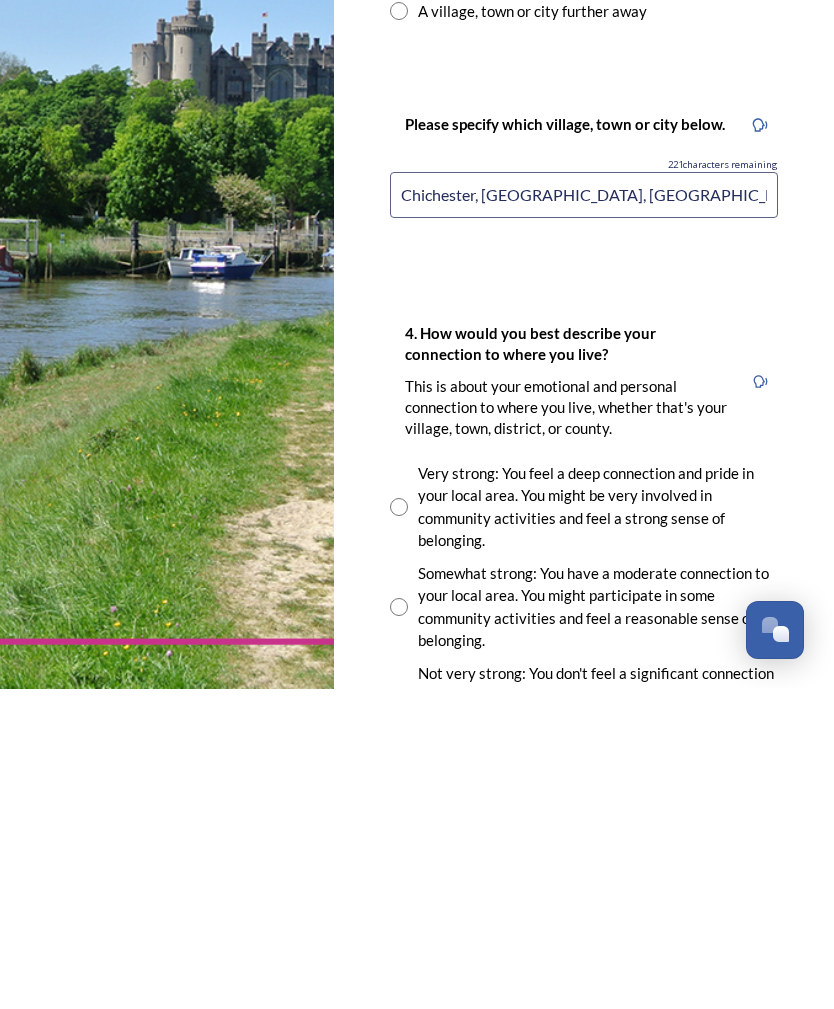 type on "Chichester, [GEOGRAPHIC_DATA], [GEOGRAPHIC_DATA]" 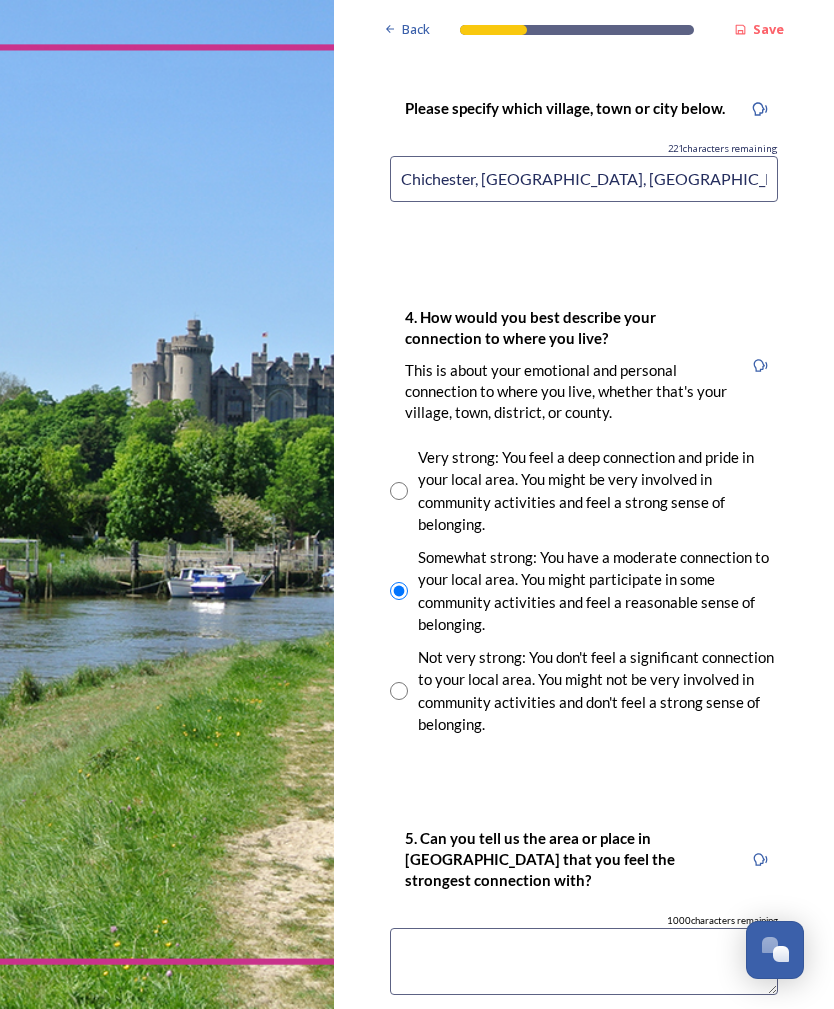 scroll, scrollTop: 1392, scrollLeft: 0, axis: vertical 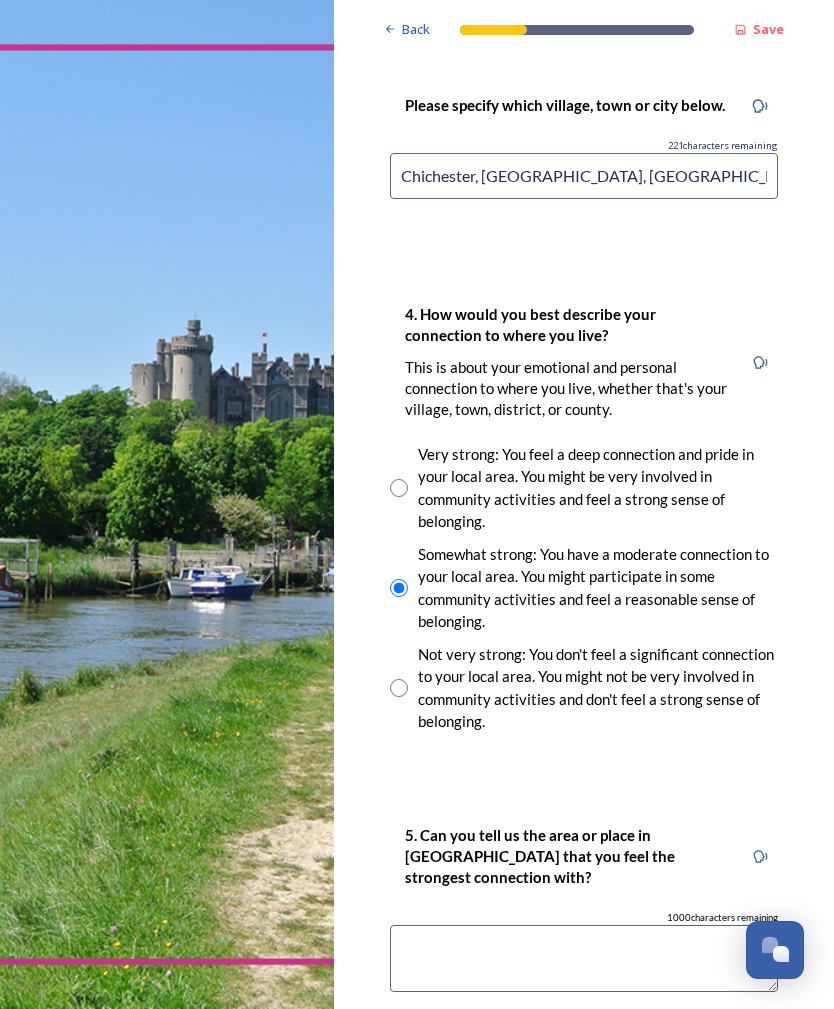 click at bounding box center [584, 958] 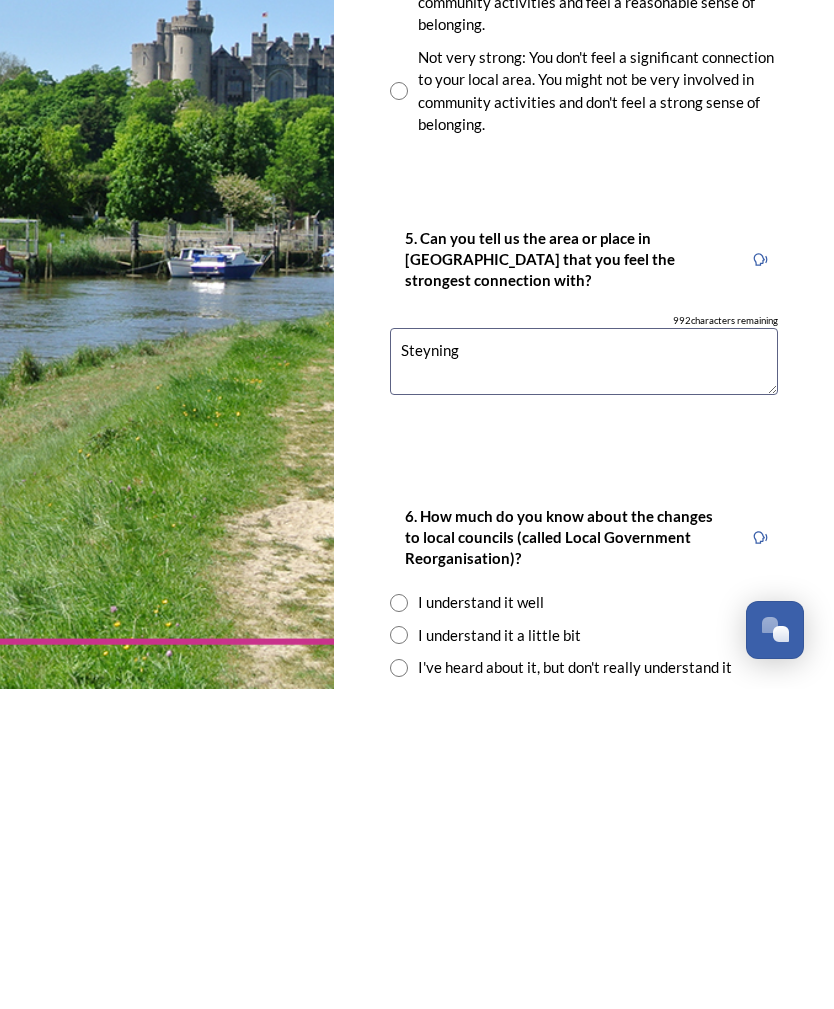 scroll, scrollTop: 1707, scrollLeft: 0, axis: vertical 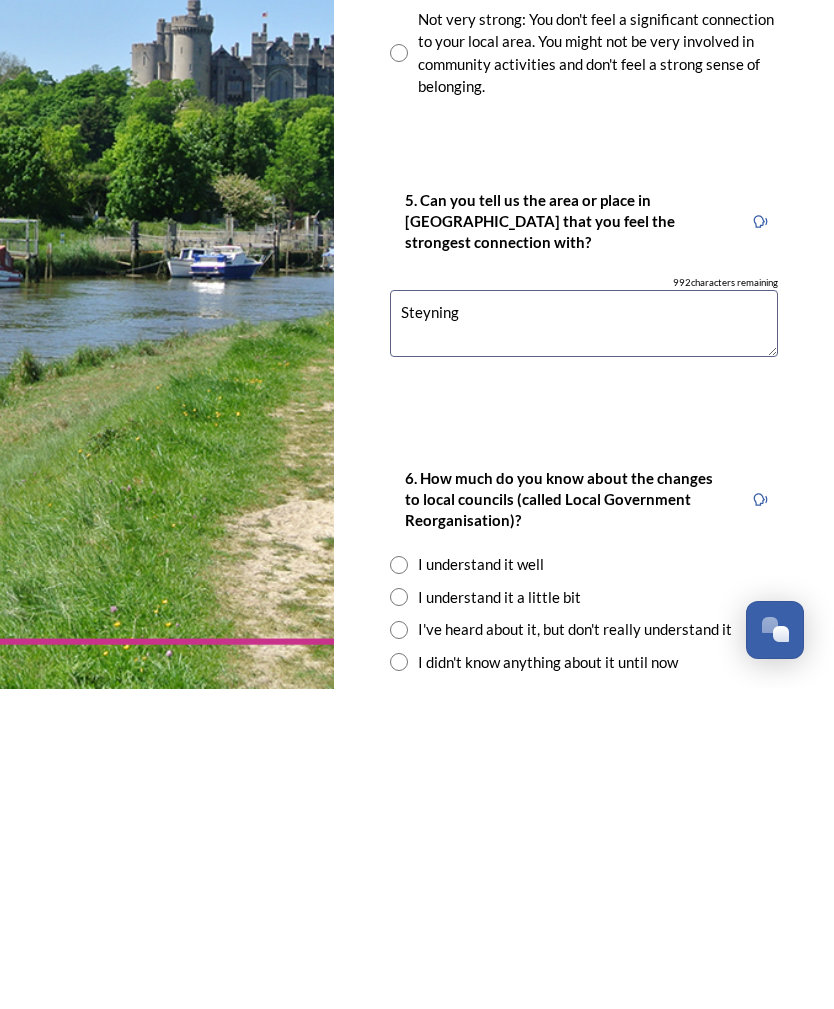type on "Steyning" 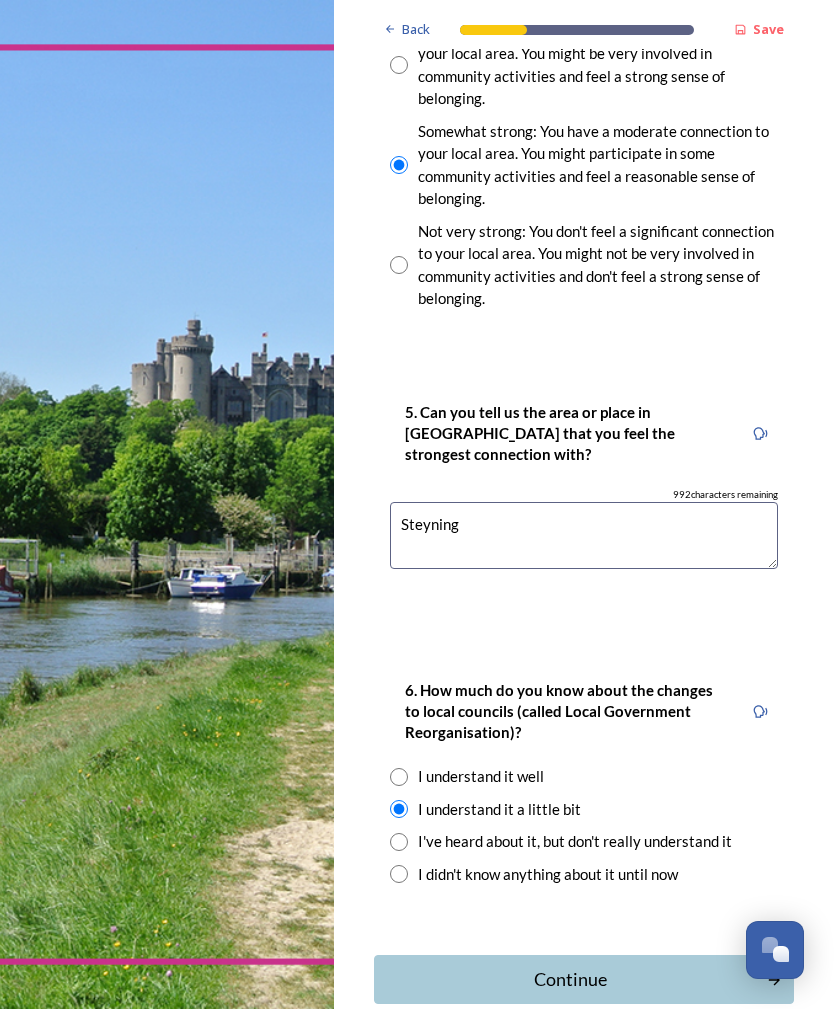 scroll, scrollTop: 1812, scrollLeft: 0, axis: vertical 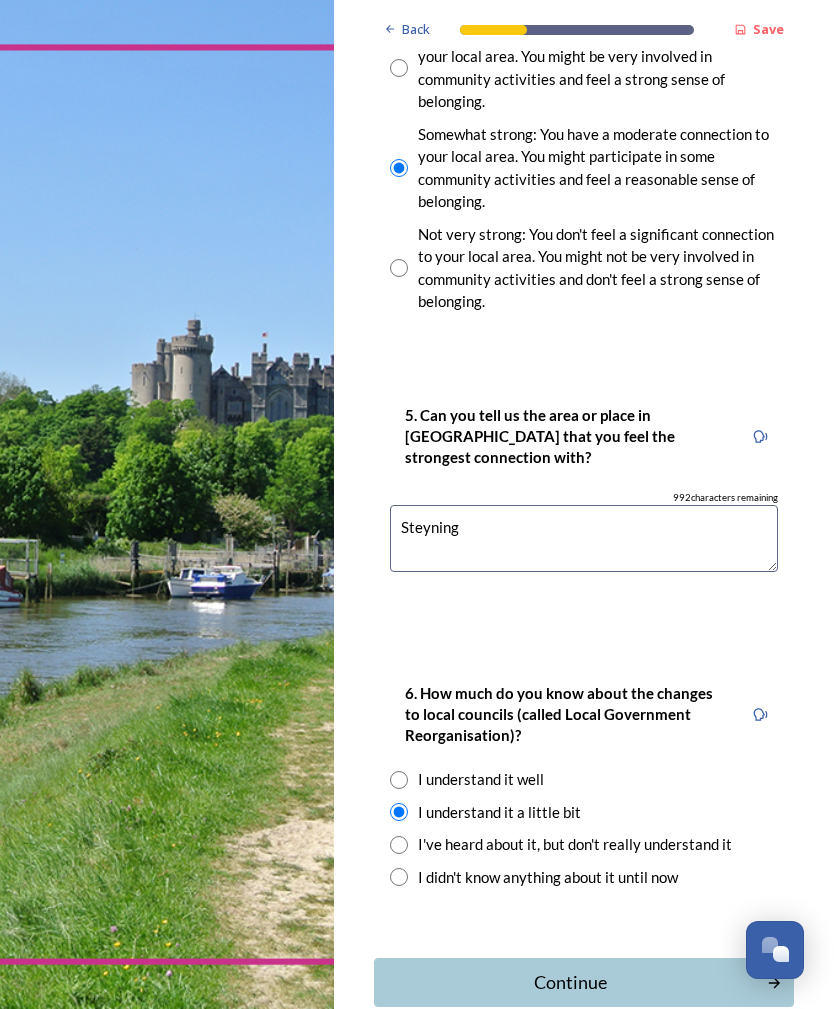 click on "Continue" at bounding box center (571, 982) 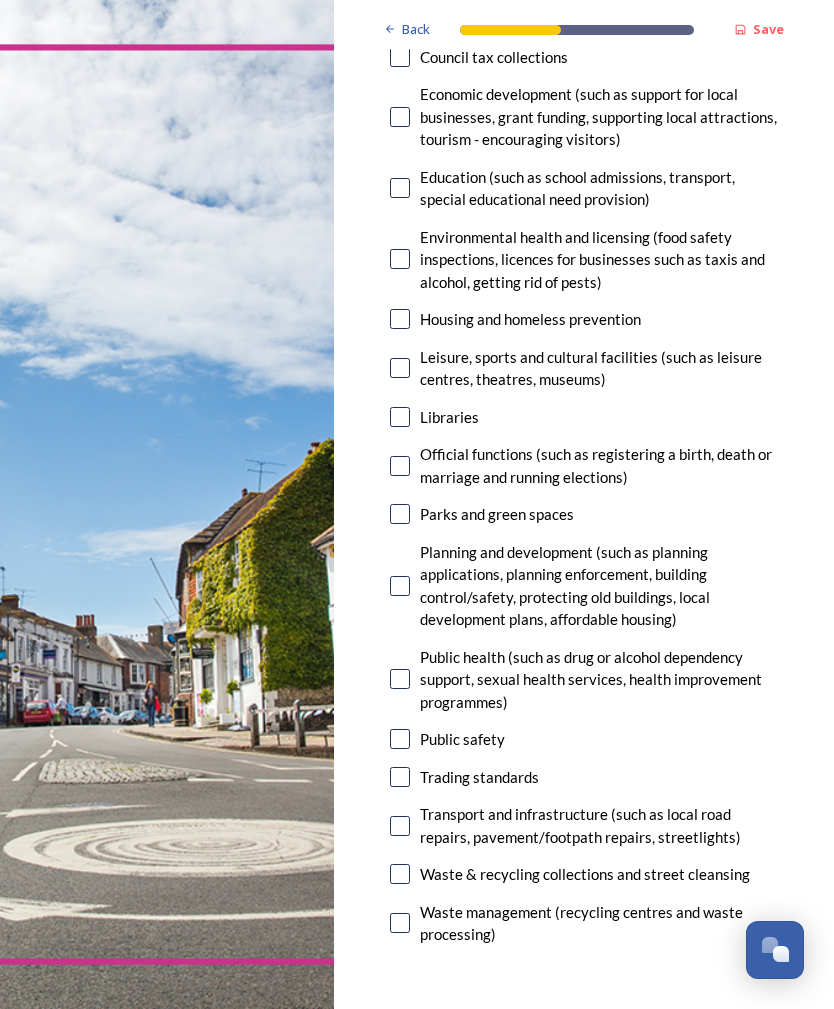 scroll, scrollTop: 462, scrollLeft: 0, axis: vertical 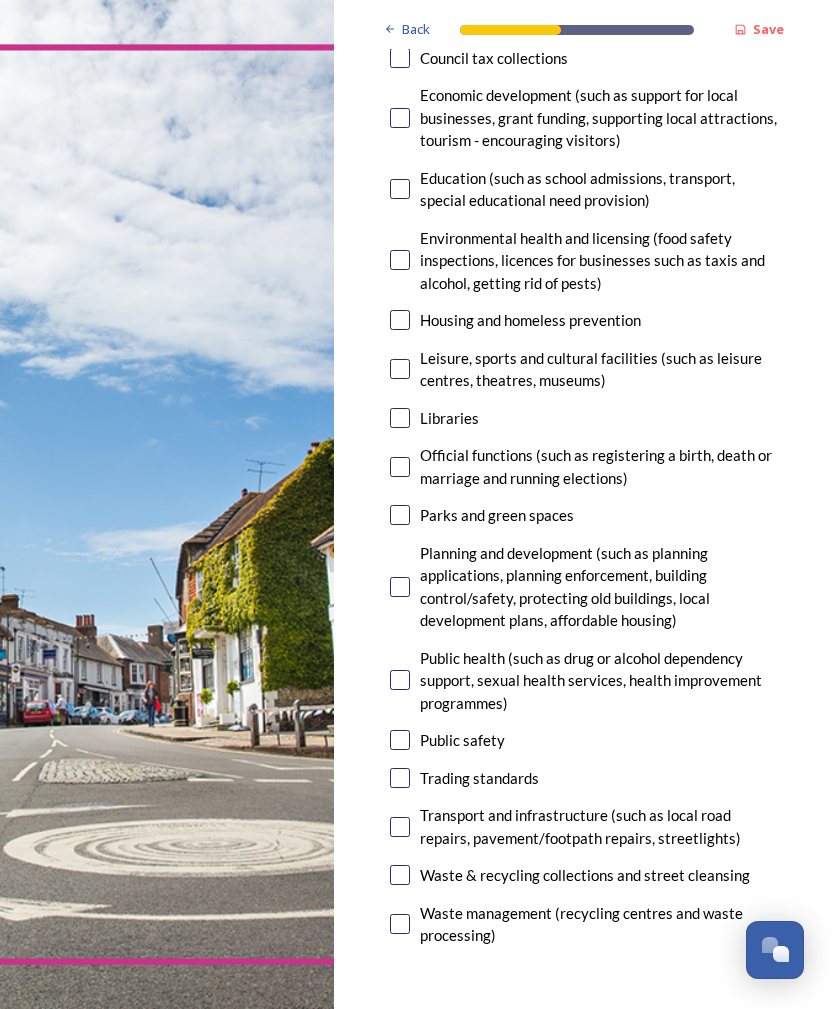 click at bounding box center [400, 875] 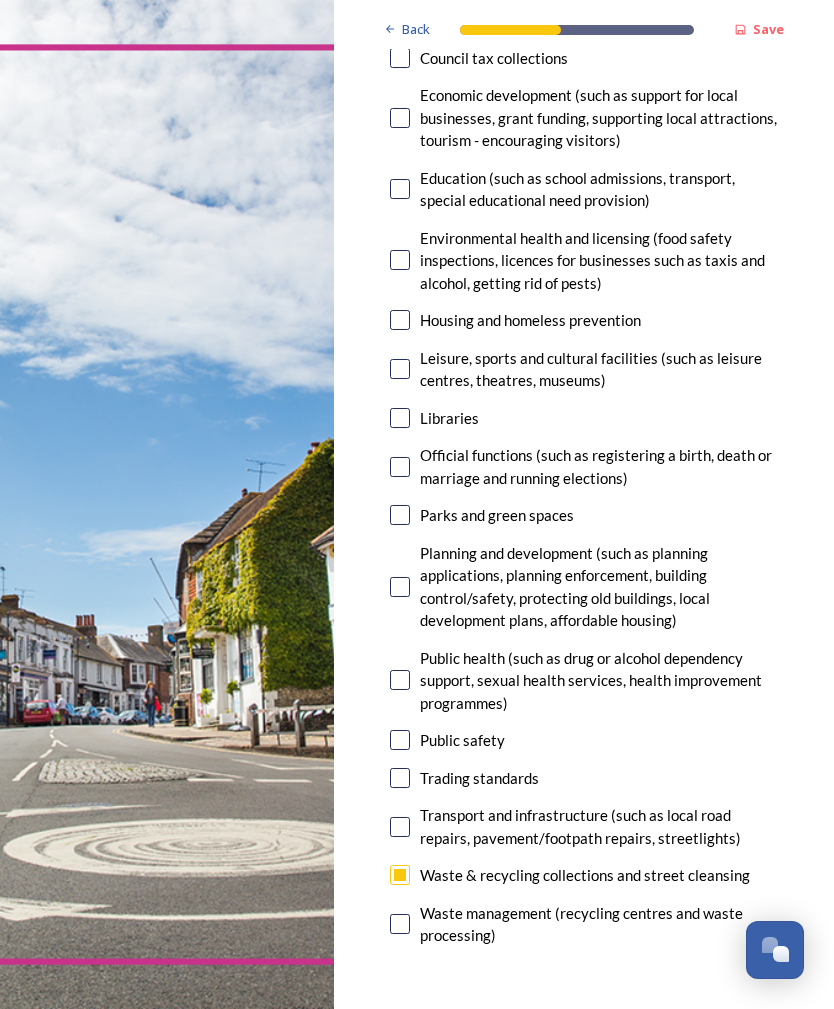 click at bounding box center (400, 740) 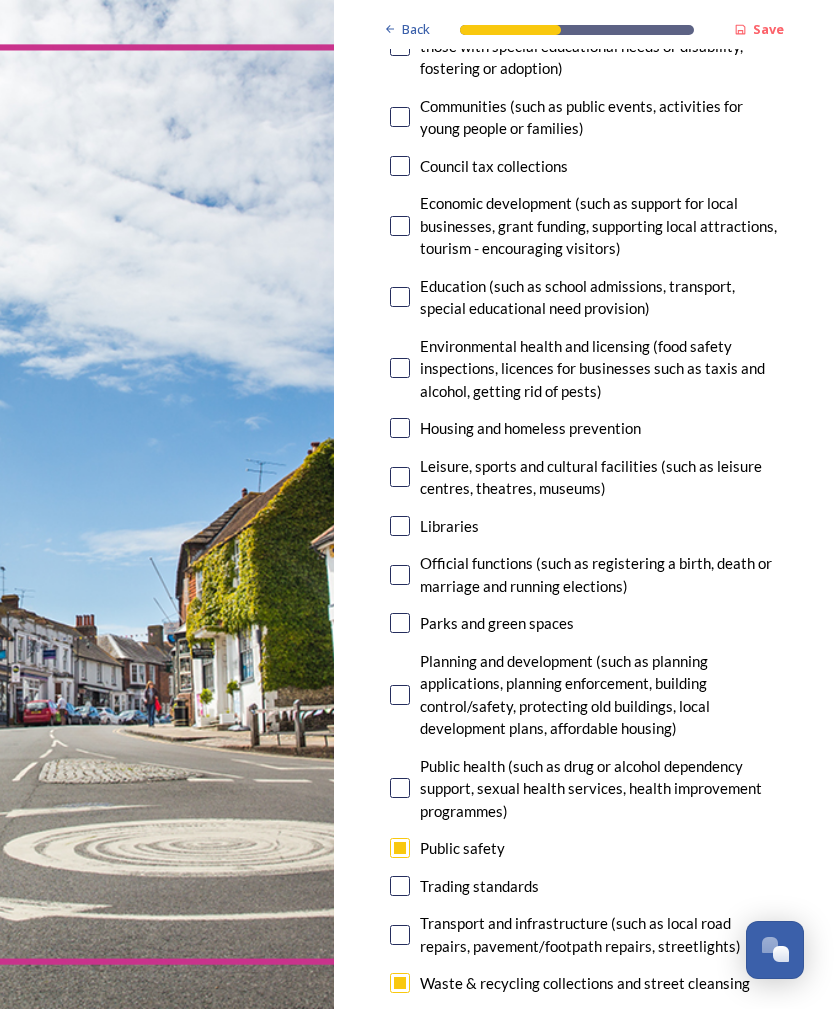 scroll, scrollTop: 352, scrollLeft: 0, axis: vertical 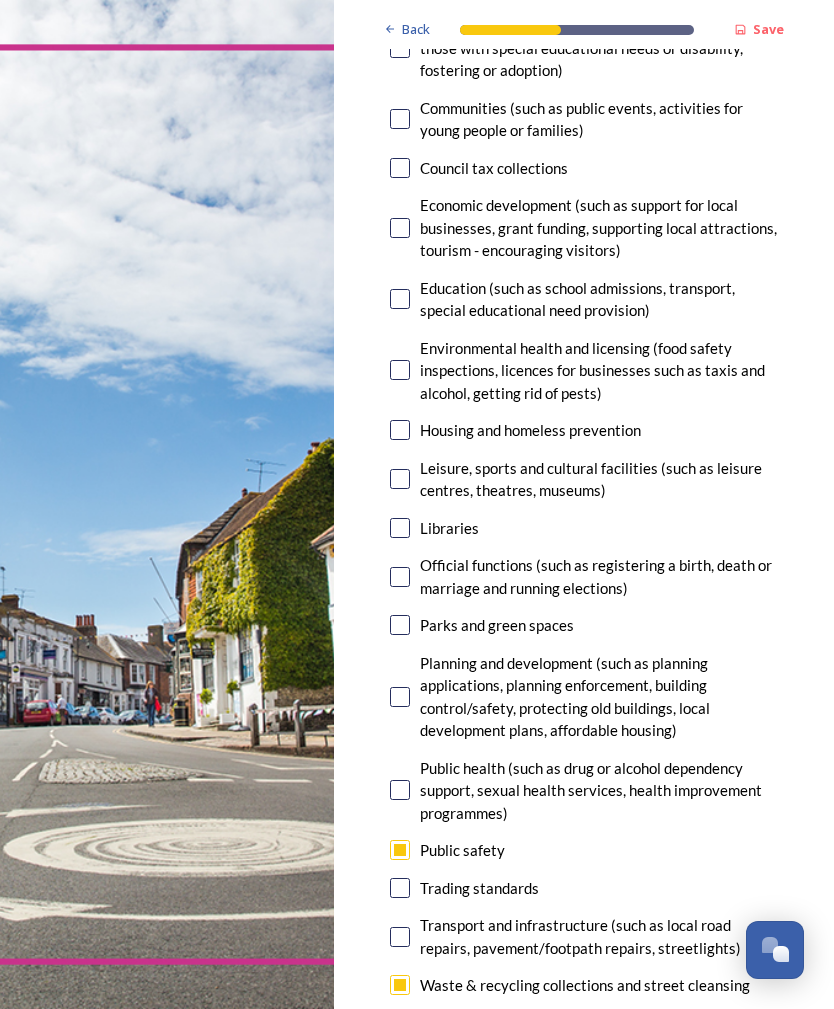 click at bounding box center (400, 697) 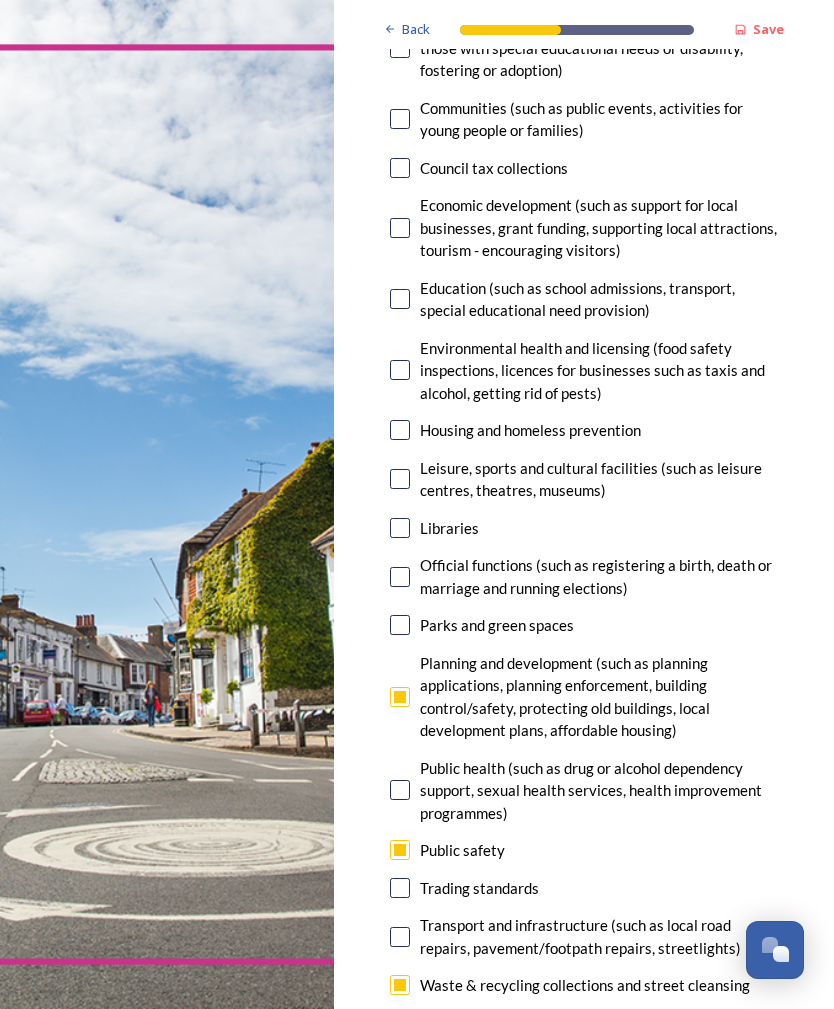 click at bounding box center [400, 528] 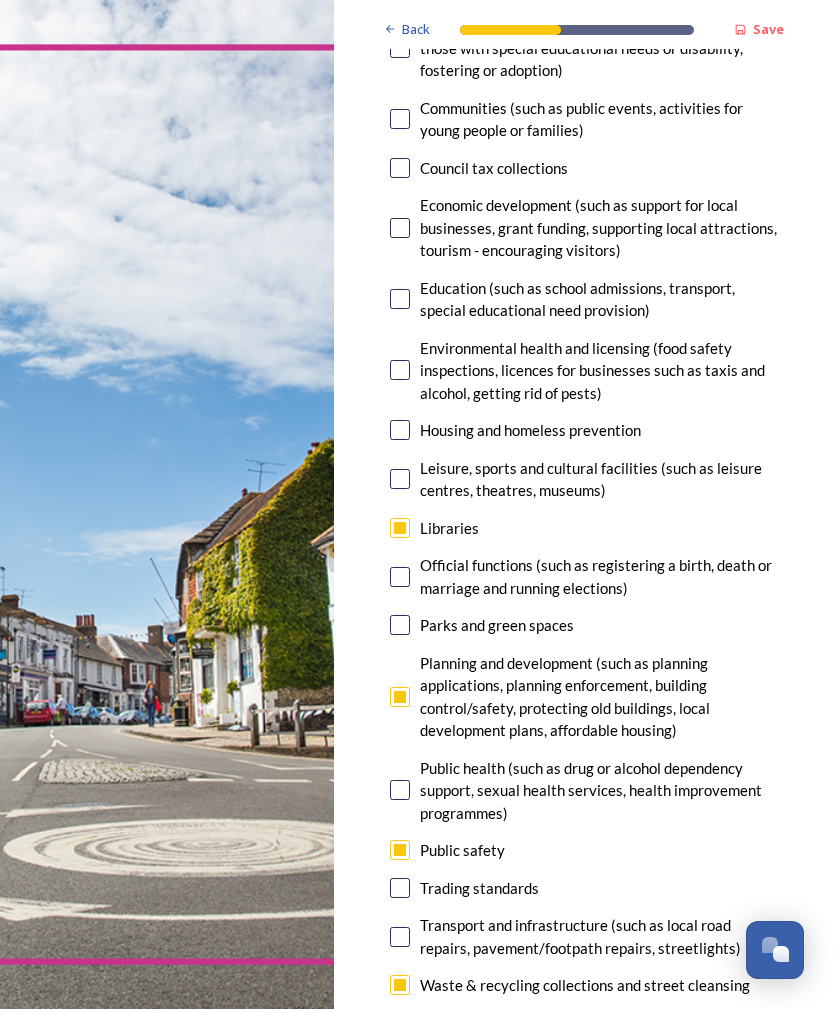 click at bounding box center (400, 850) 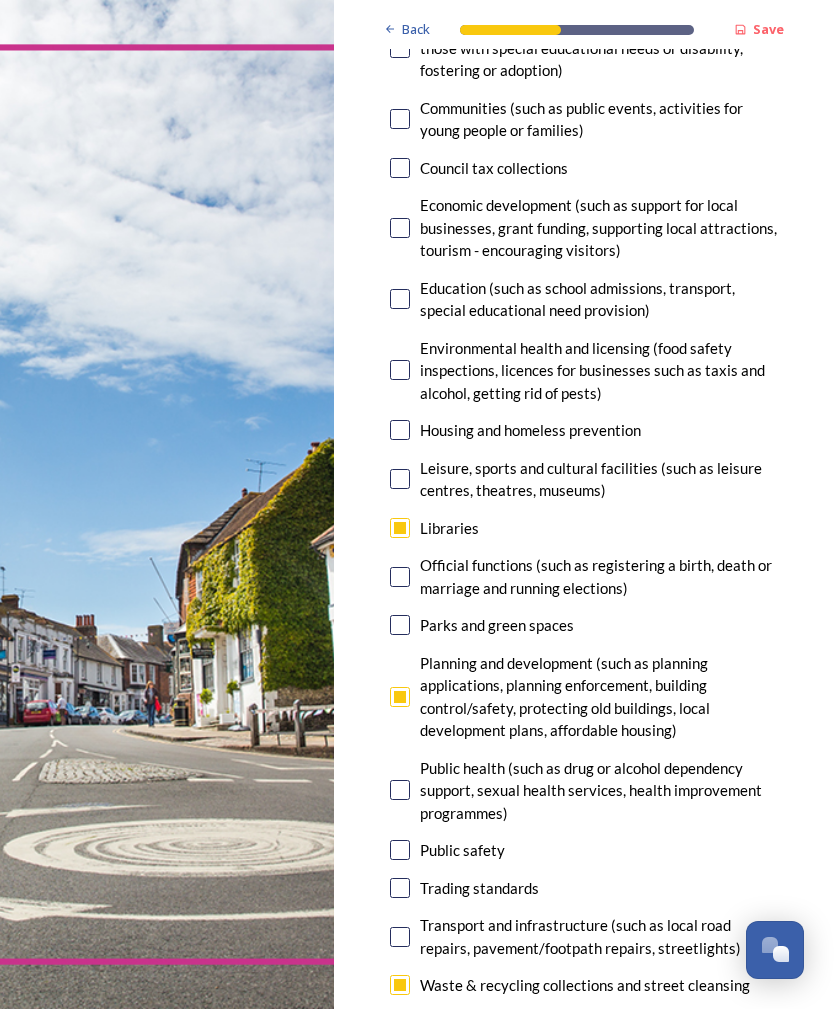 click at bounding box center [400, 697] 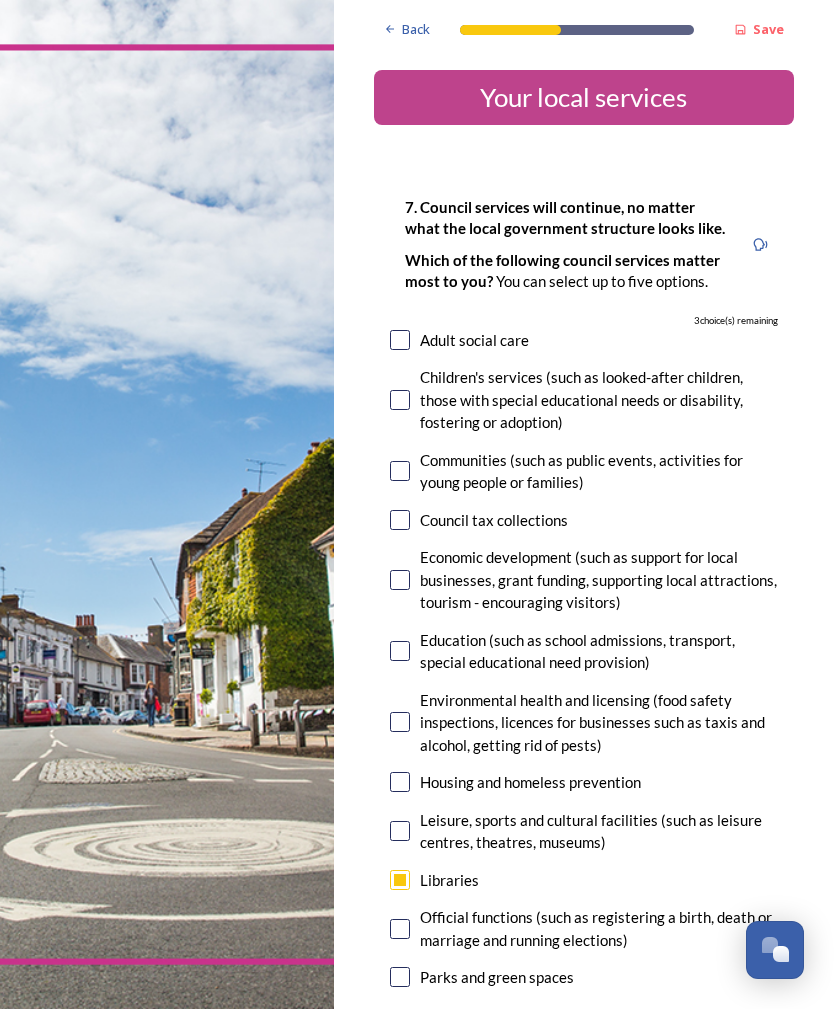 scroll, scrollTop: 0, scrollLeft: 0, axis: both 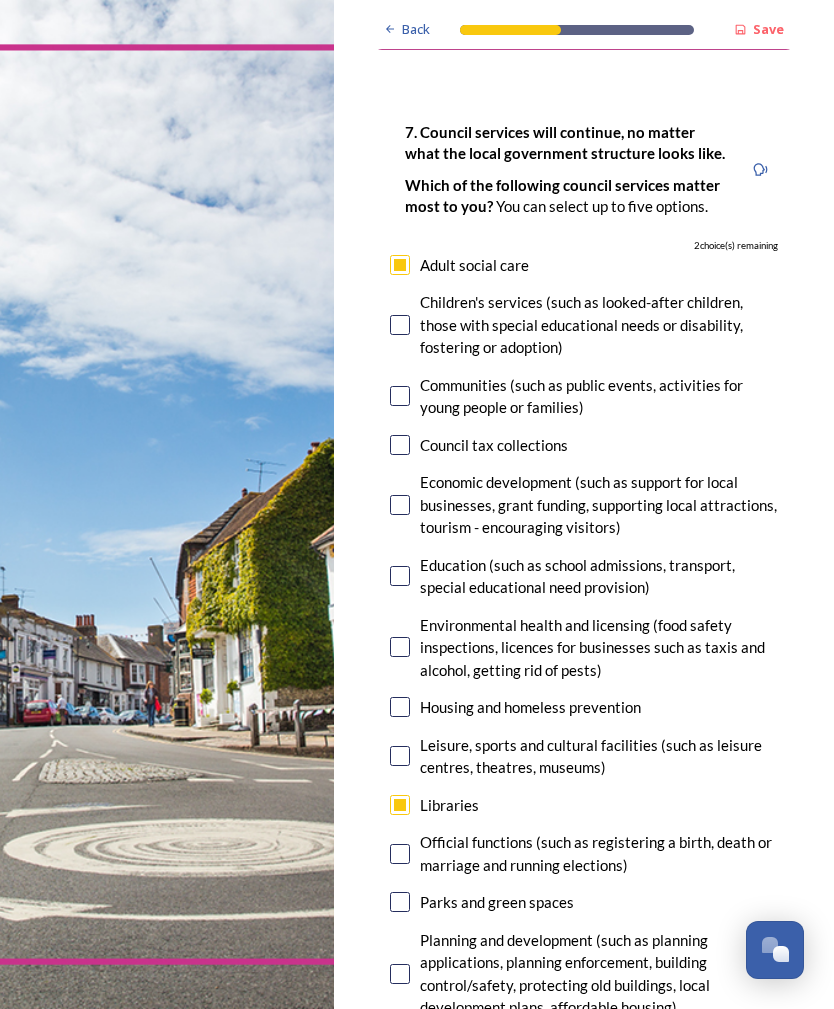 click at bounding box center [400, 445] 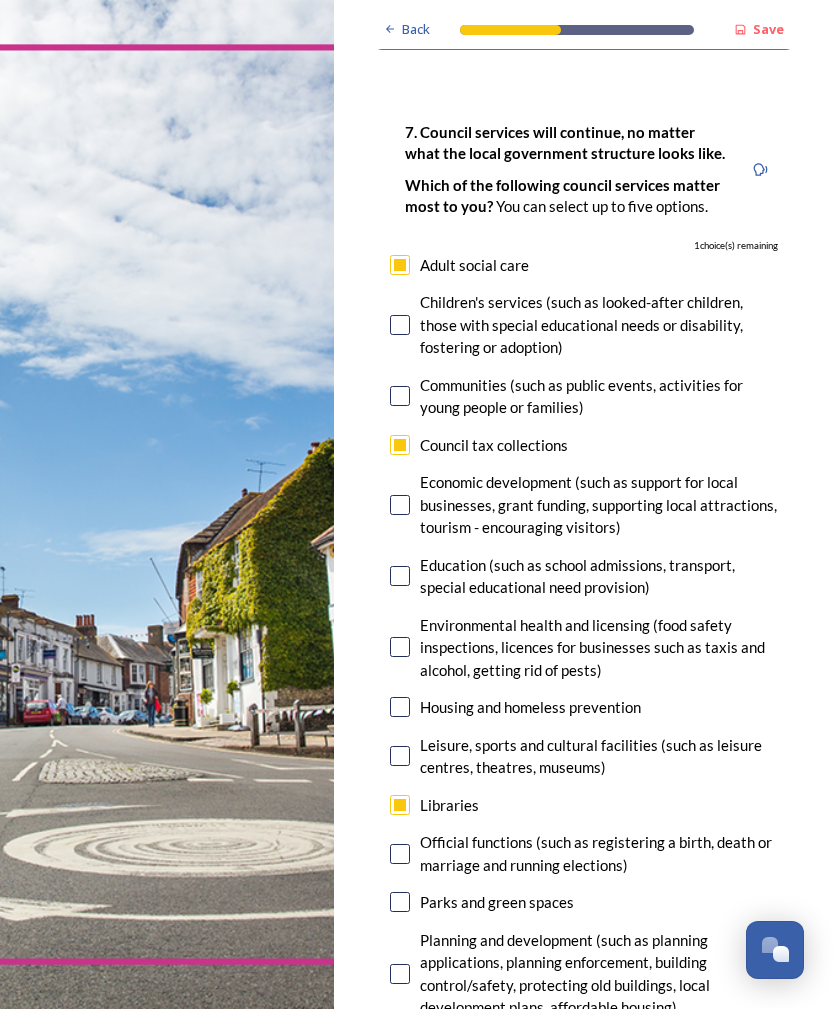 click at bounding box center (400, 756) 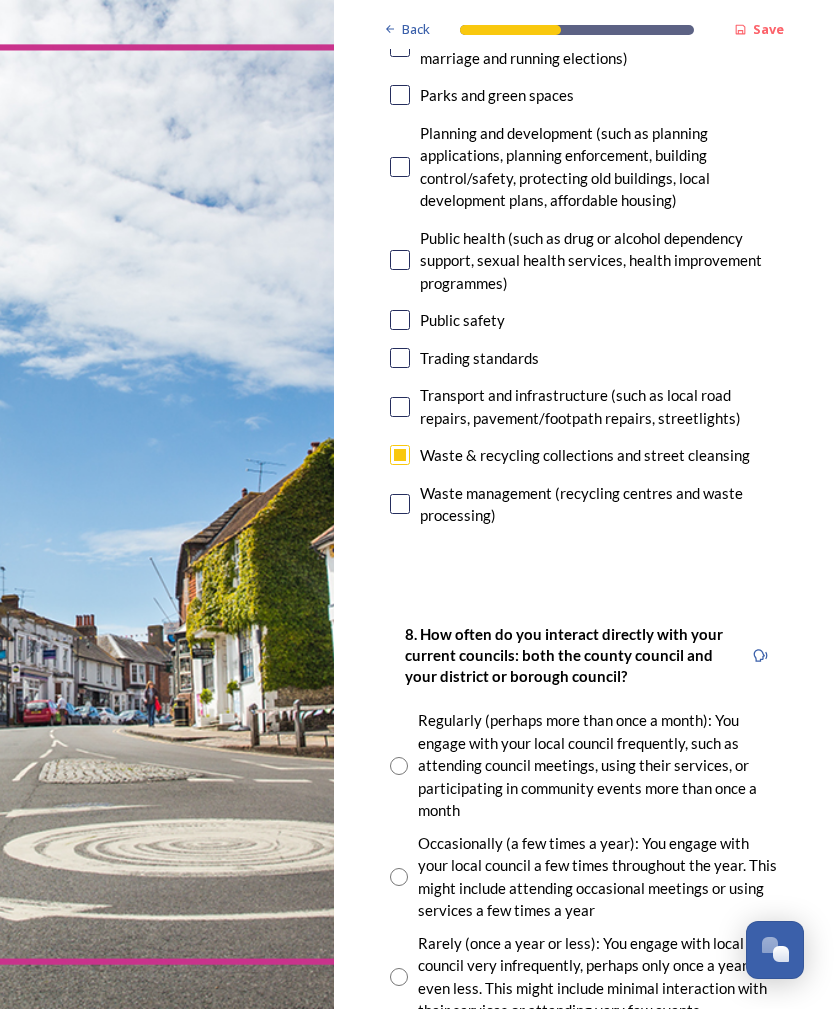 scroll, scrollTop: 883, scrollLeft: 0, axis: vertical 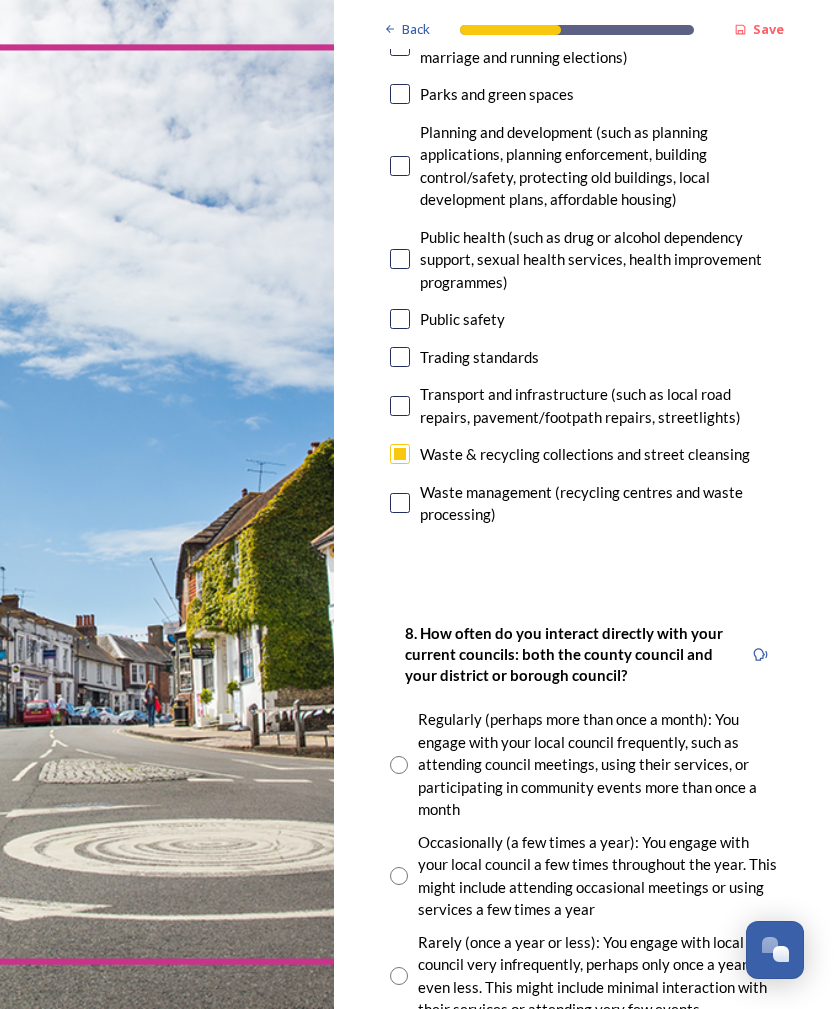click on "Rarely (once a year or less): You engage with local council very infrequently, perhaps only once a year or even less. This might include minimal interaction with their services or attending very few events" at bounding box center (584, 976) 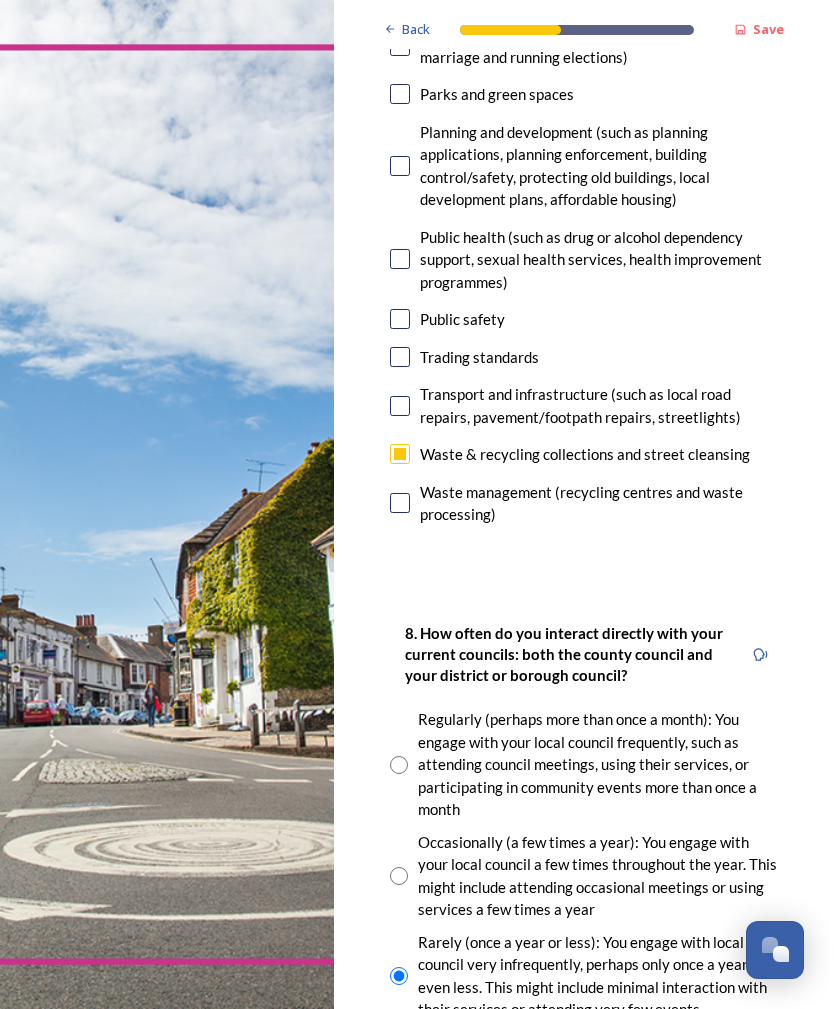 click at bounding box center (781, 954) 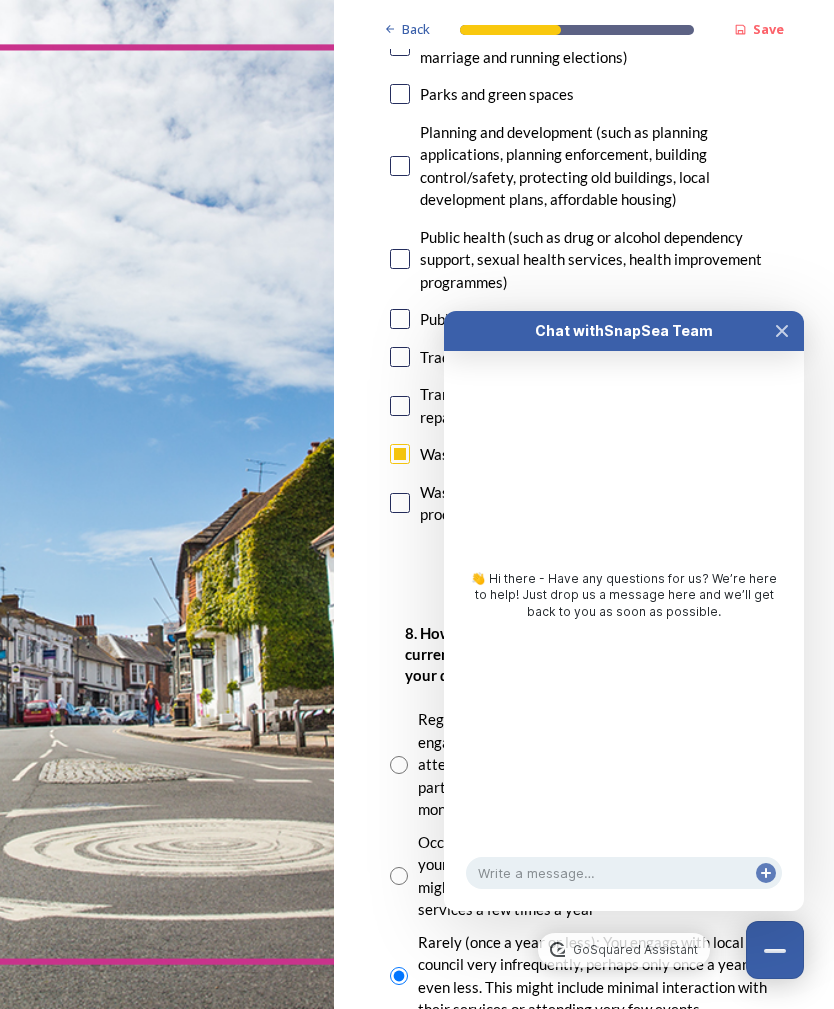 click 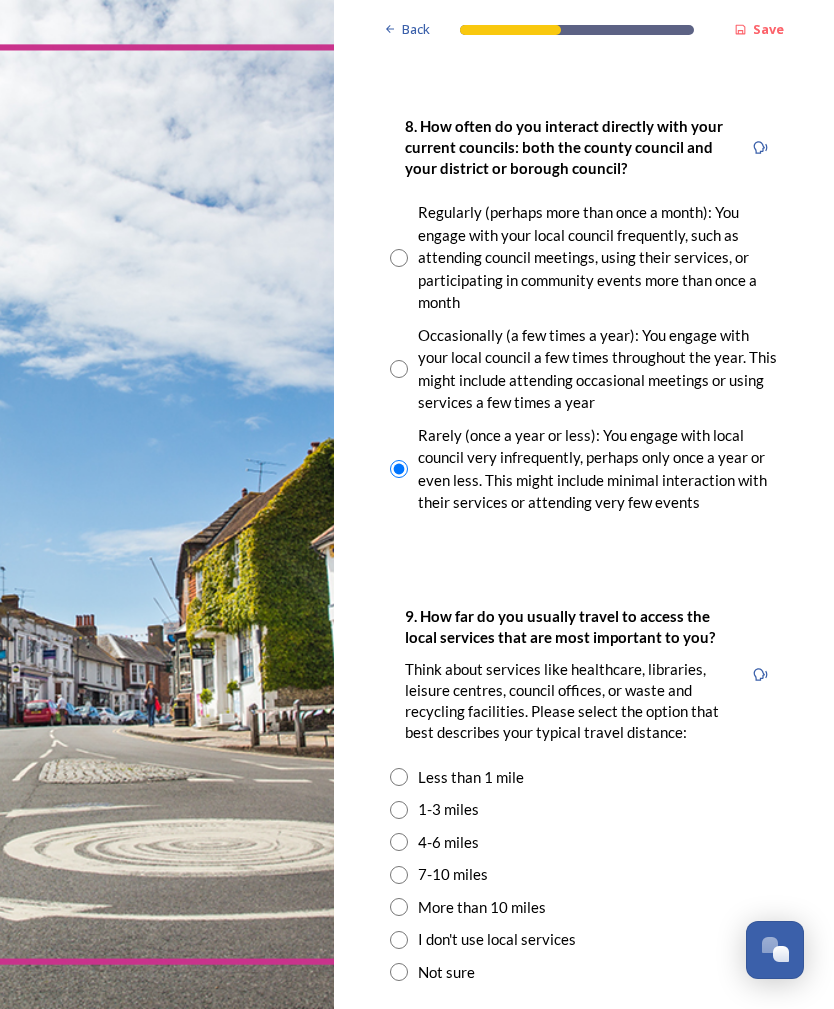 scroll, scrollTop: 1390, scrollLeft: 0, axis: vertical 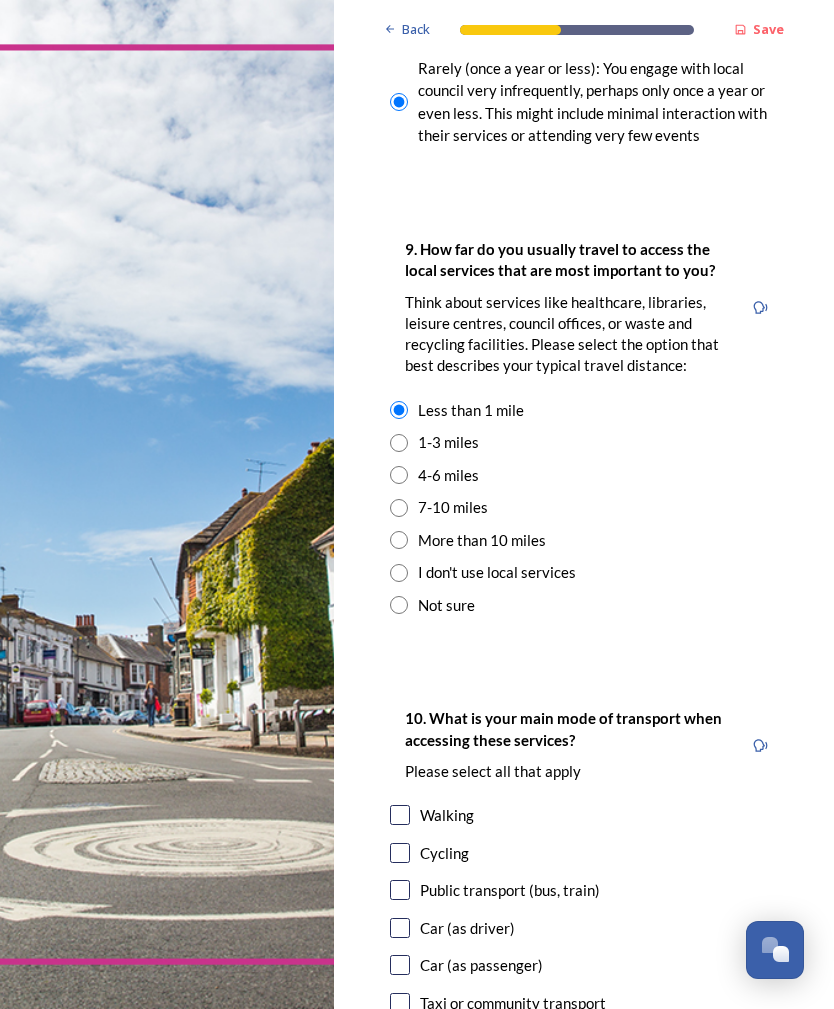 click at bounding box center (400, 815) 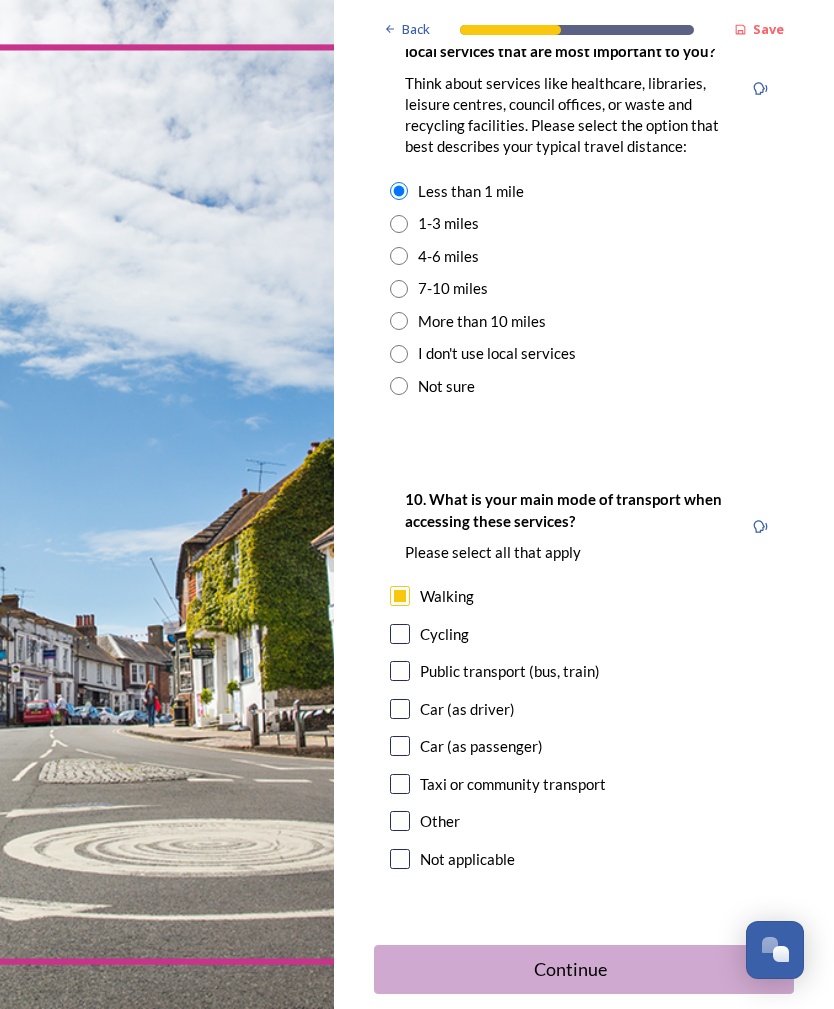 scroll, scrollTop: 1975, scrollLeft: 0, axis: vertical 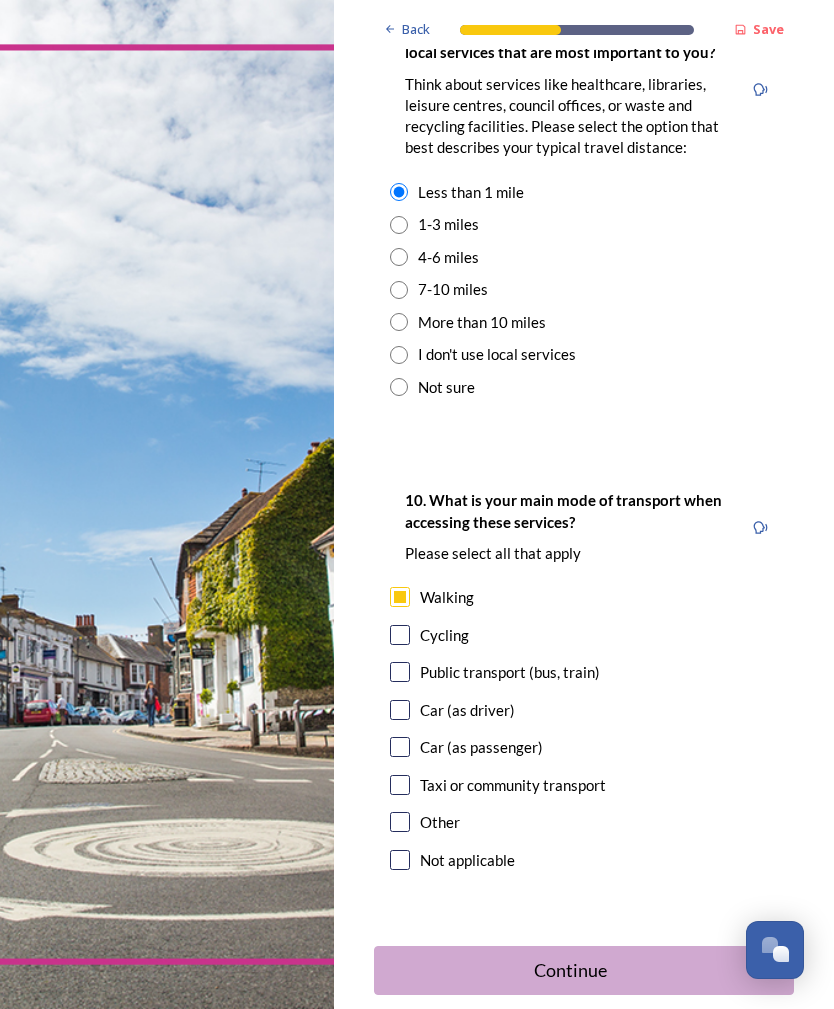 click on "Continue" at bounding box center (571, 970) 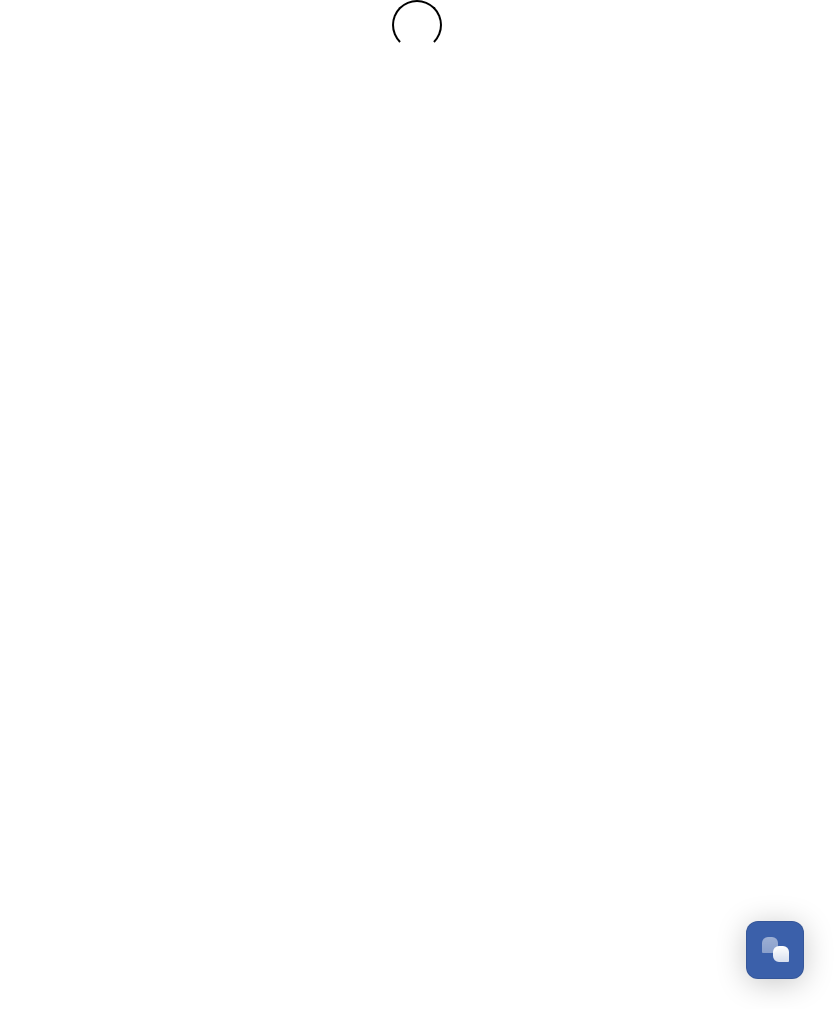 scroll, scrollTop: 0, scrollLeft: 0, axis: both 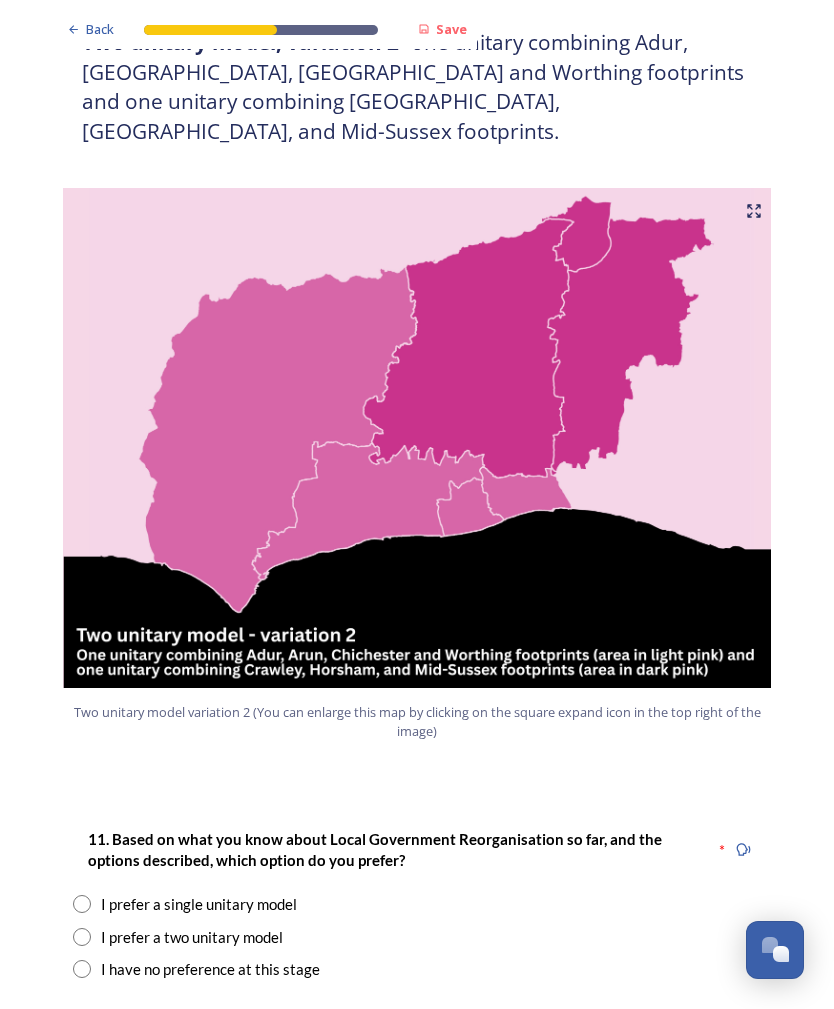 click at bounding box center (82, 904) 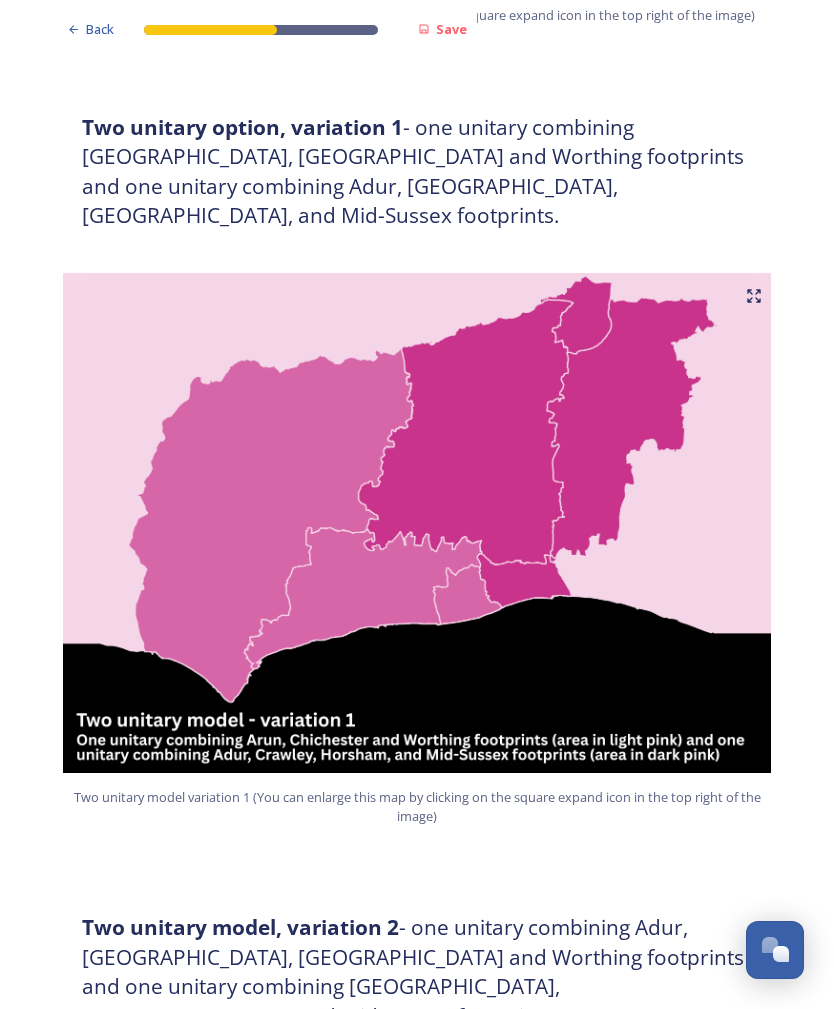 scroll, scrollTop: 1087, scrollLeft: 0, axis: vertical 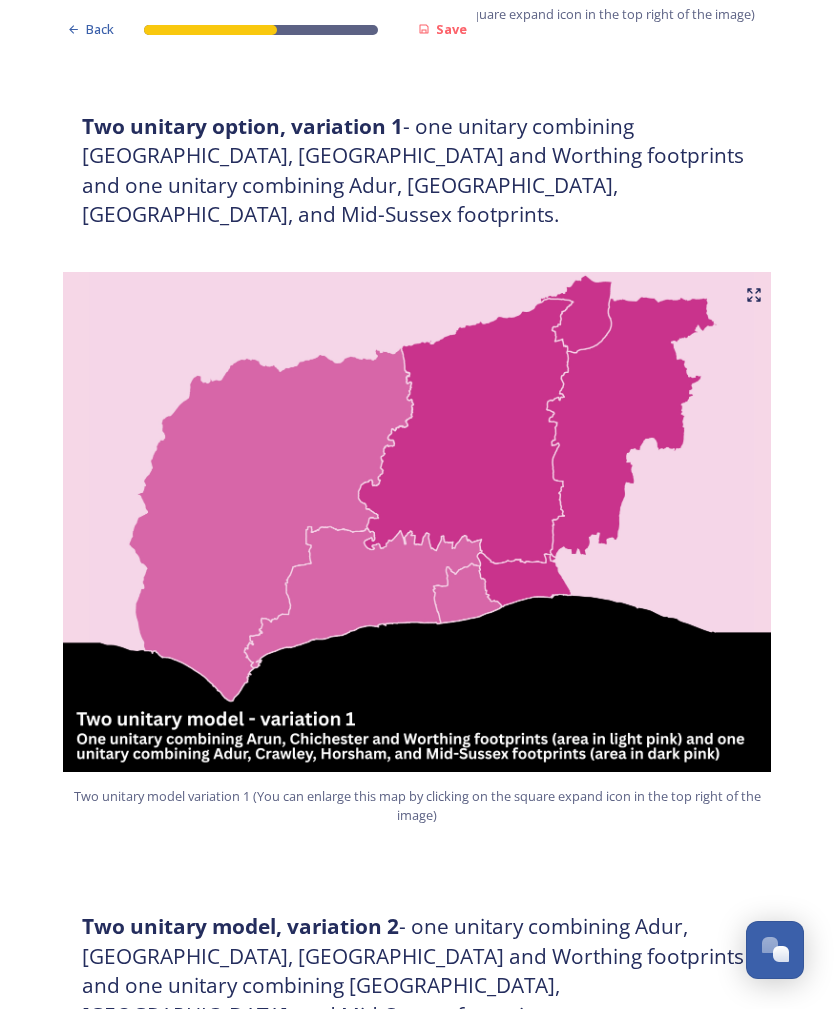 click at bounding box center (417, 522) 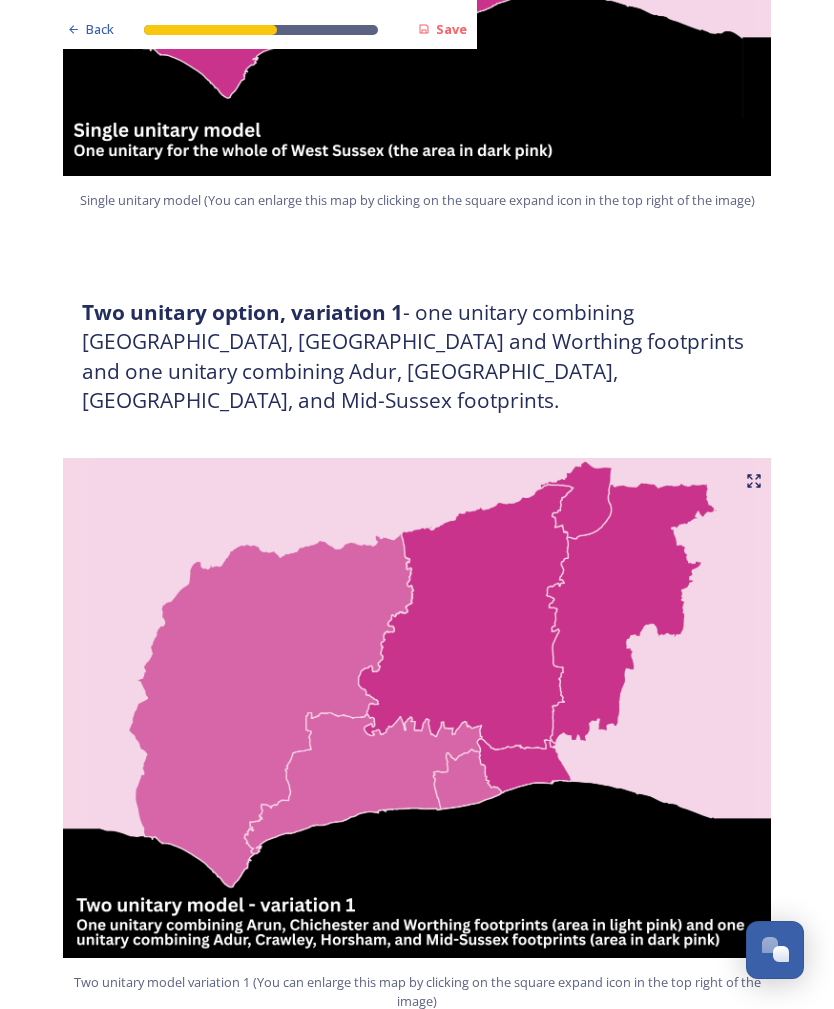 scroll, scrollTop: 902, scrollLeft: 0, axis: vertical 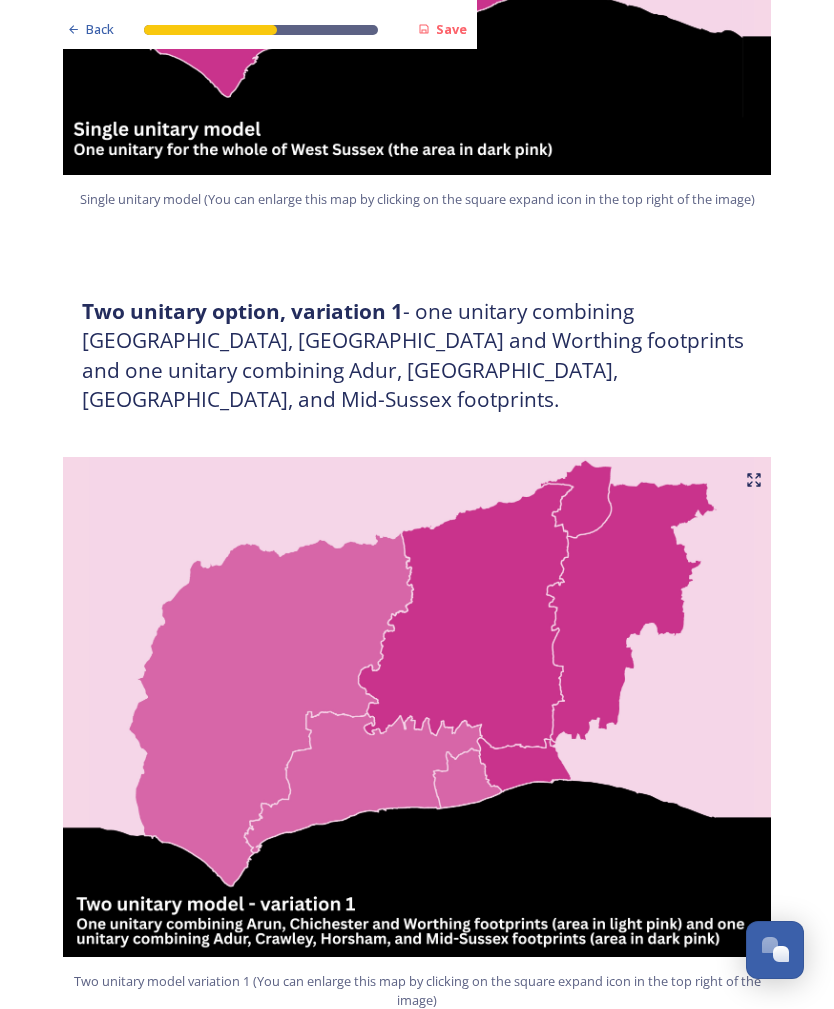 click 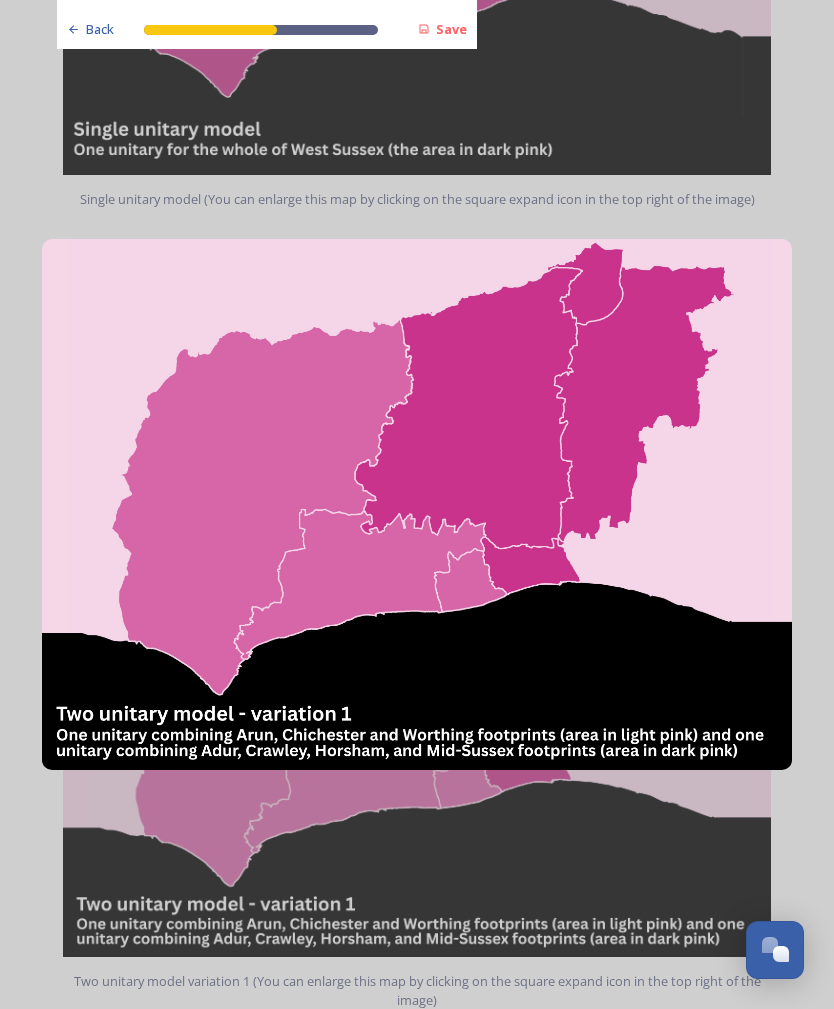 click at bounding box center [417, 504] 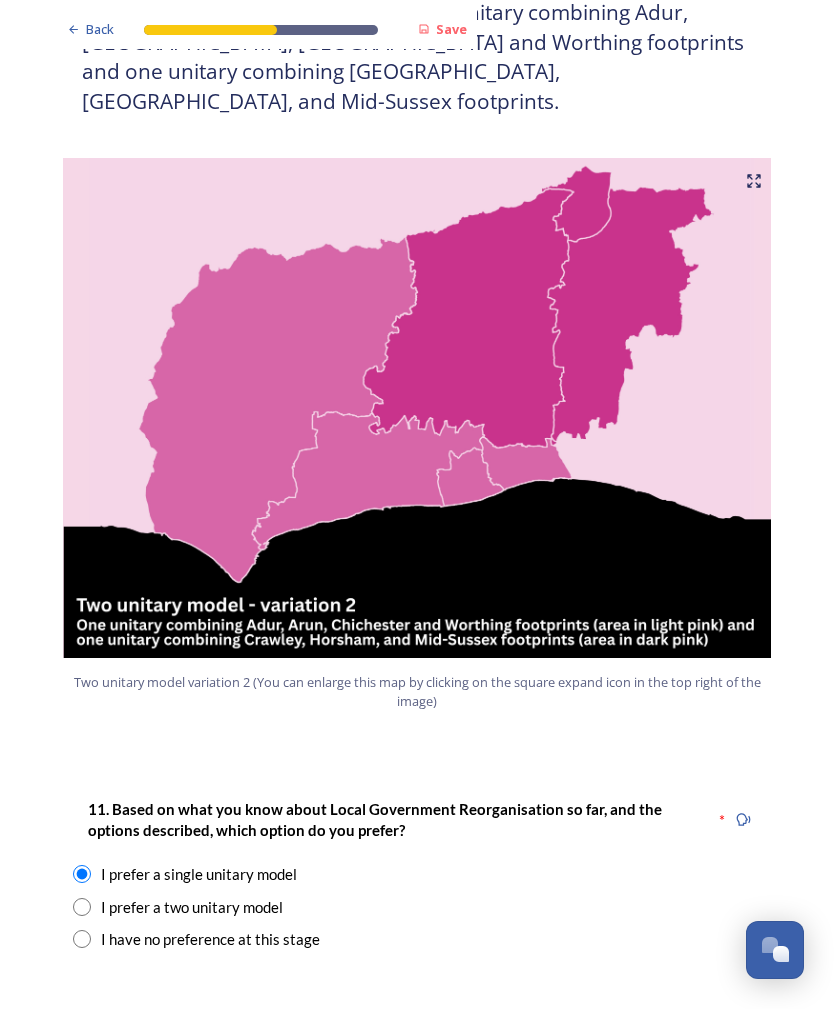 scroll, scrollTop: 2000, scrollLeft: 0, axis: vertical 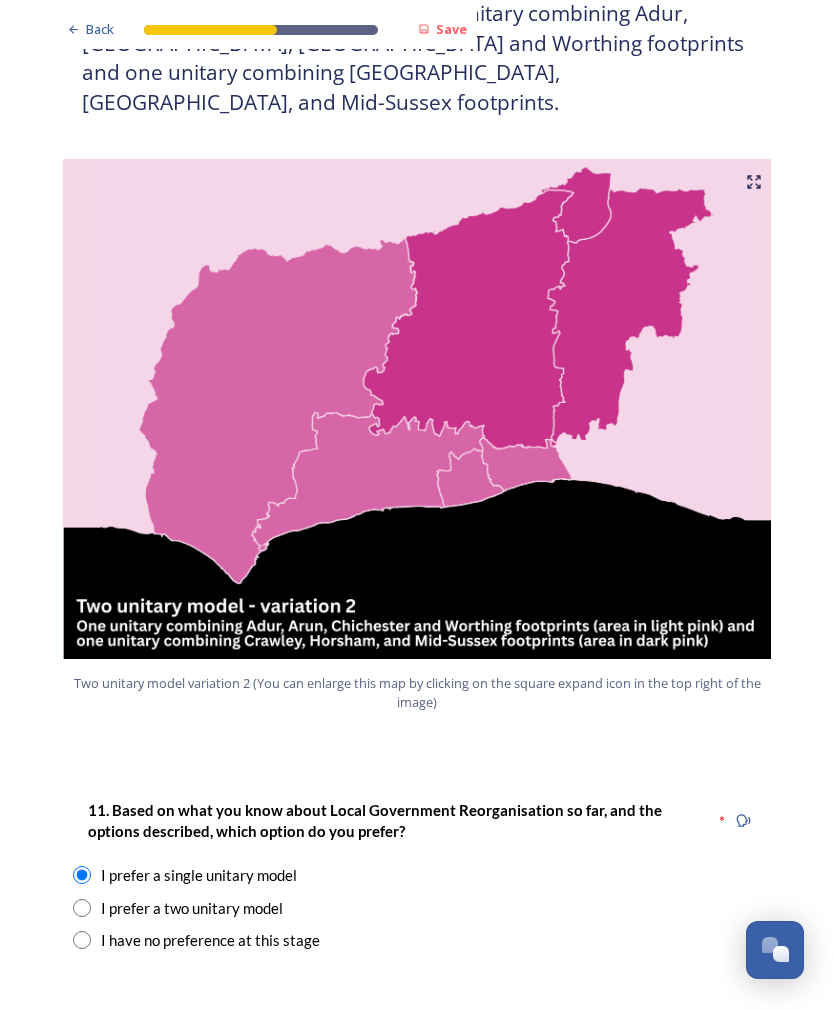 click at bounding box center (82, 908) 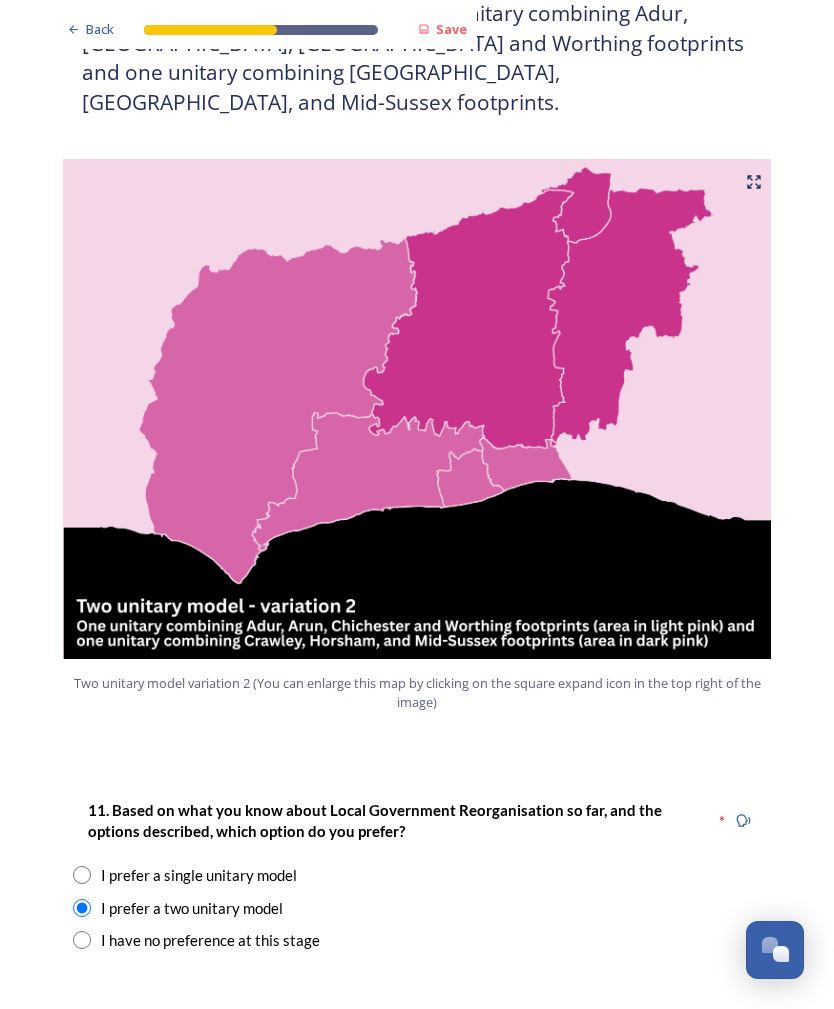 click at bounding box center [82, 940] 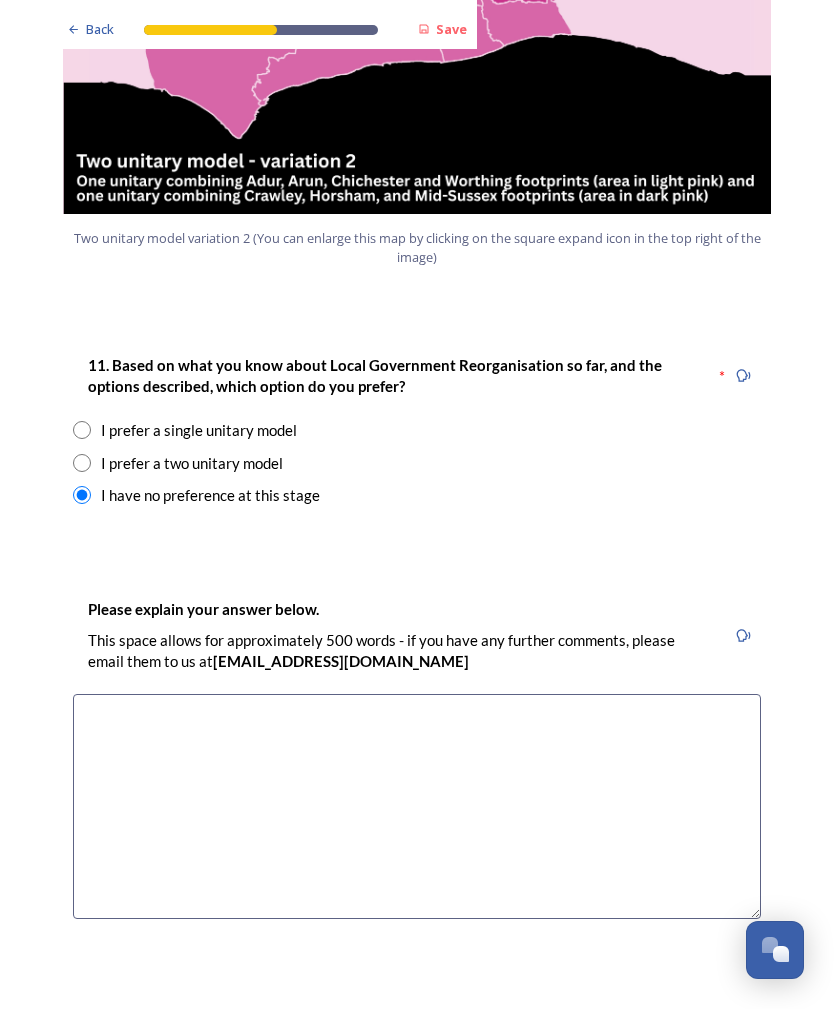 scroll, scrollTop: 2445, scrollLeft: 0, axis: vertical 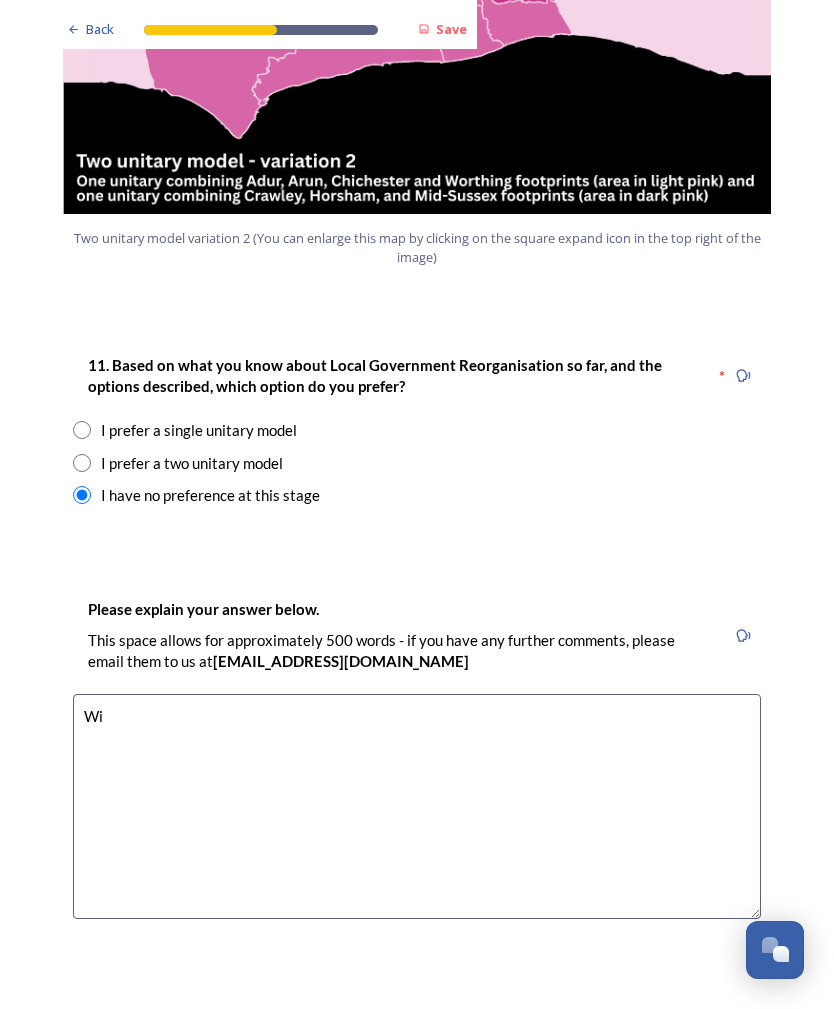 type on "W" 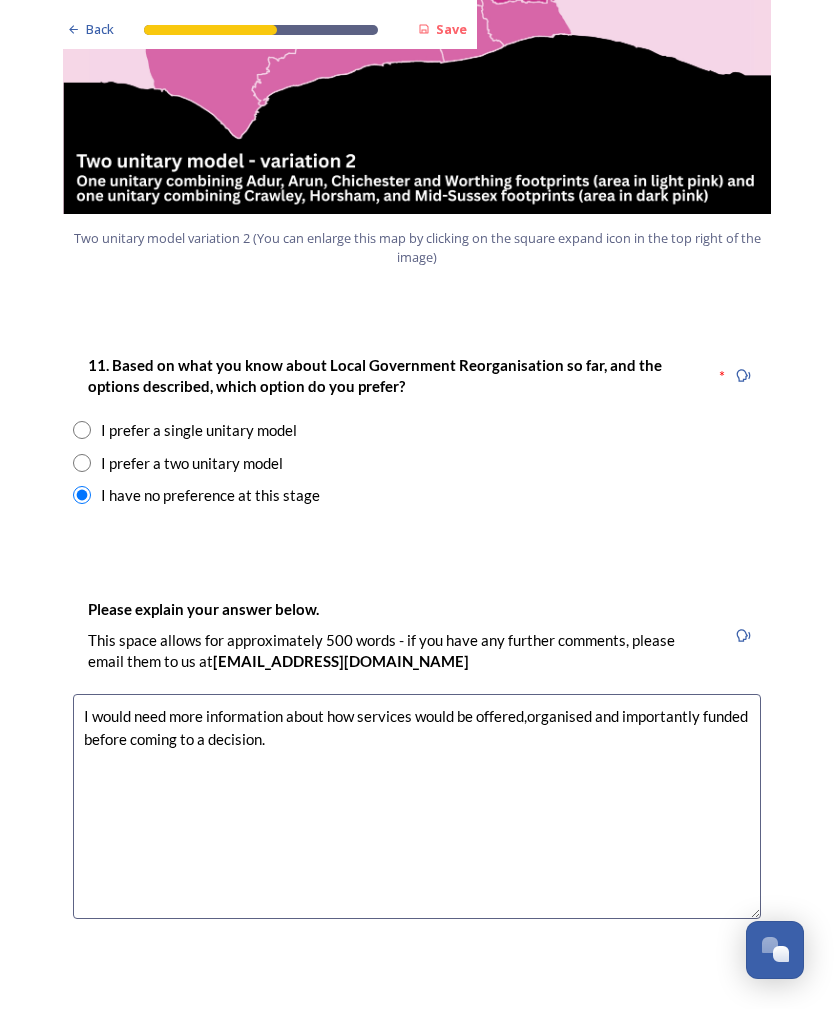 click on "I would need more information about how services would be offered,organised and importantly funded before coming to a decision." at bounding box center (417, 806) 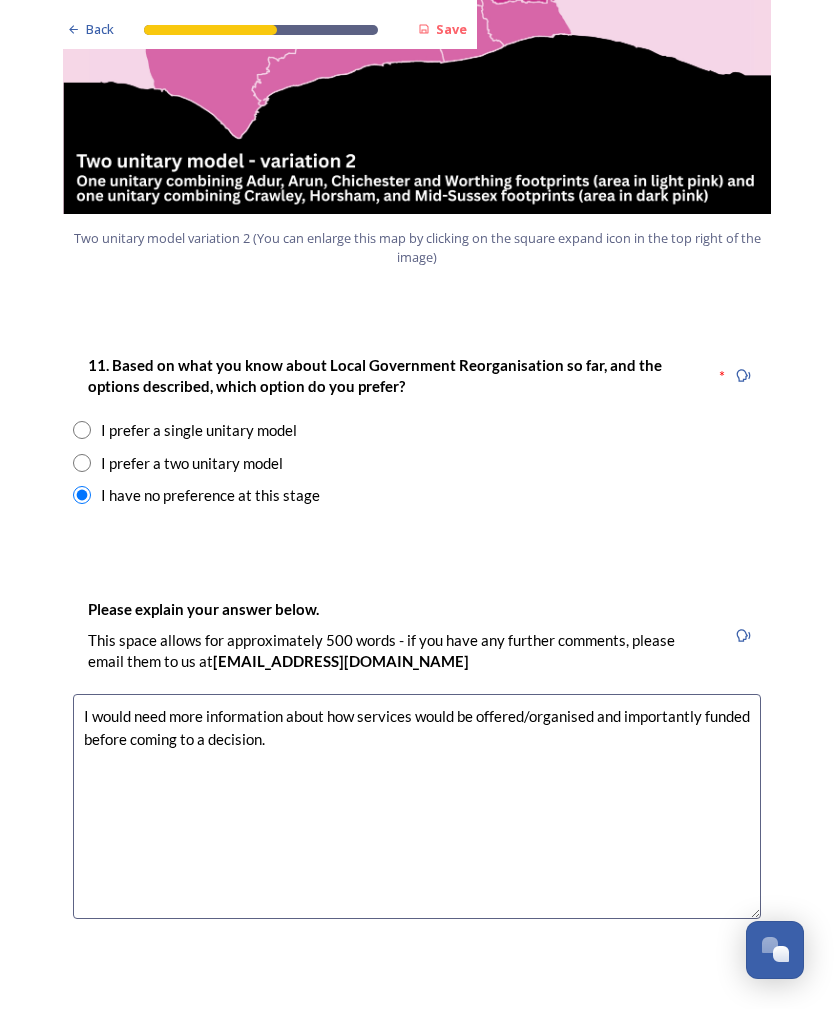 click on "I would need more information about how services would be offered/organised and importantly funded before coming to a decision." at bounding box center (417, 806) 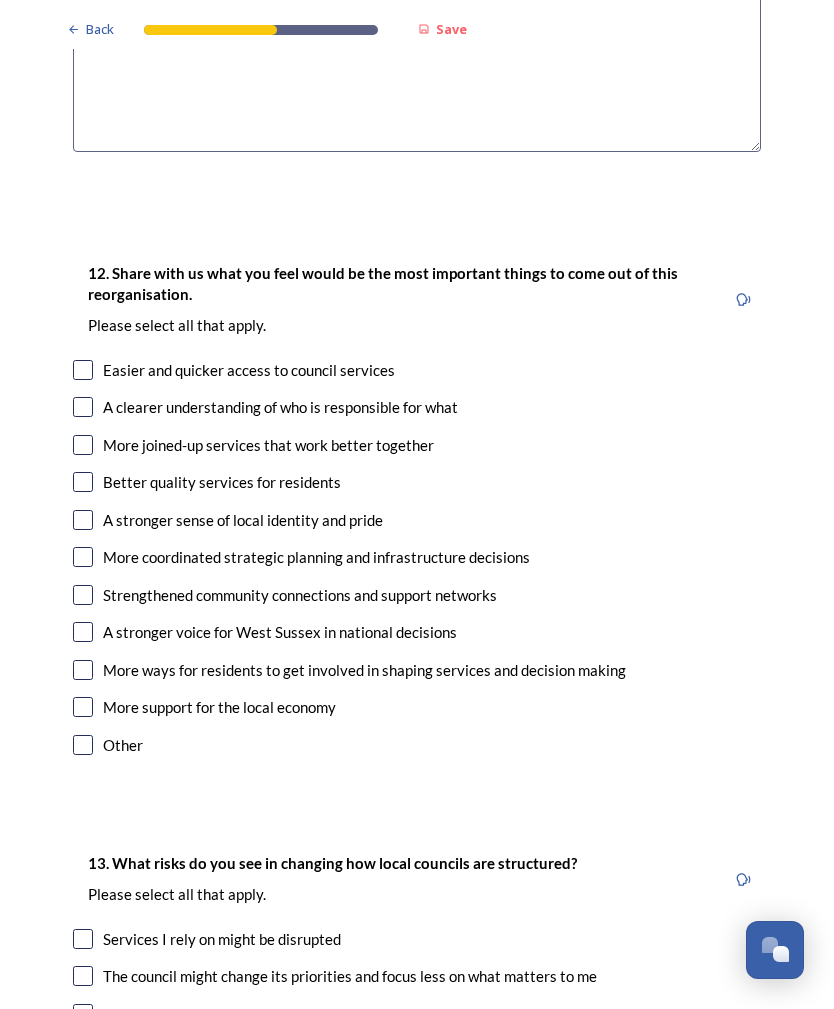 scroll, scrollTop: 3212, scrollLeft: 0, axis: vertical 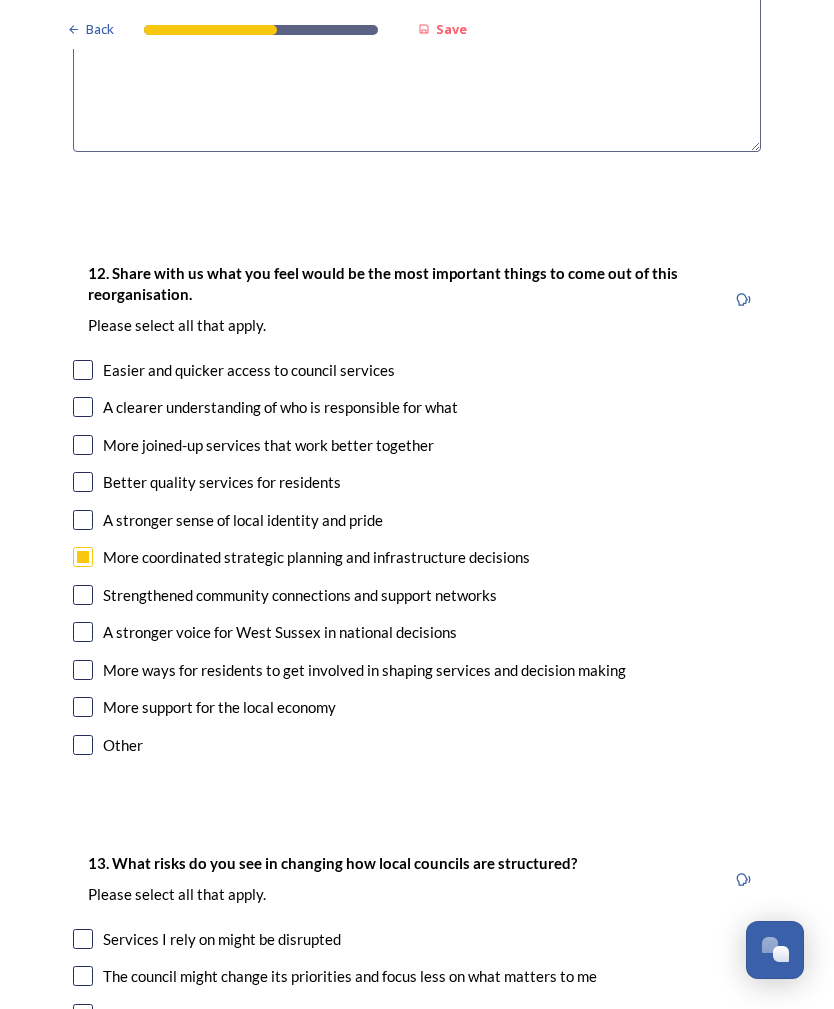 click at bounding box center [83, 482] 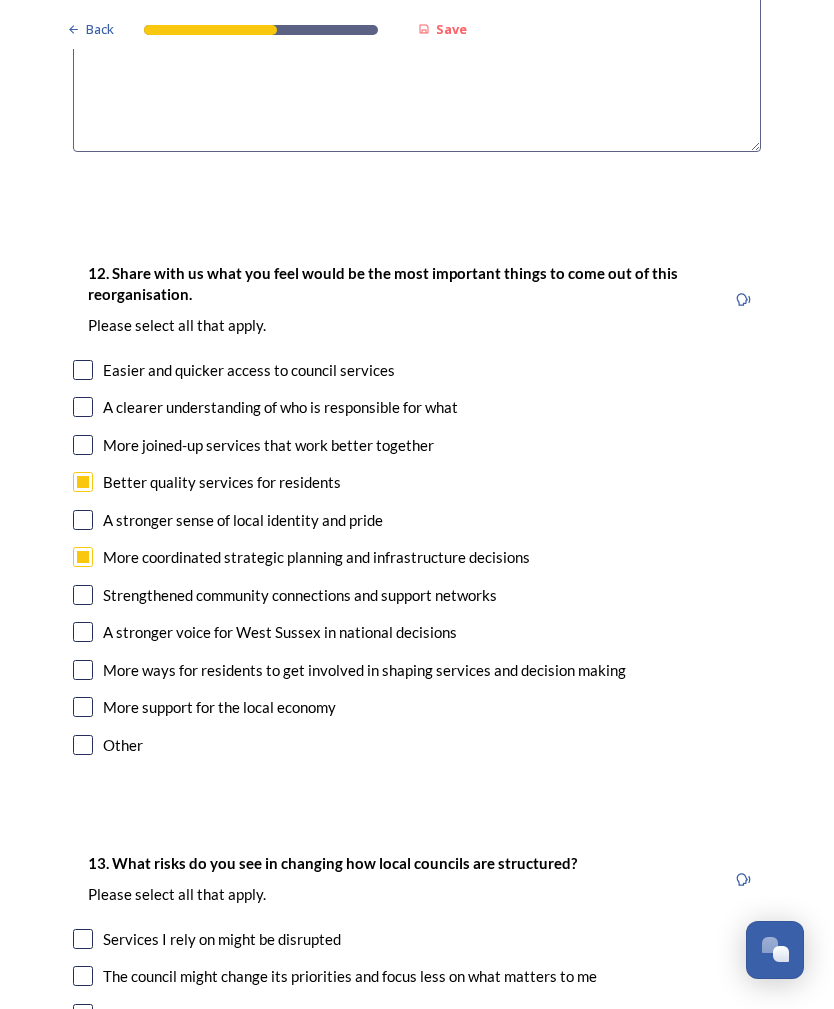 click at bounding box center [83, 445] 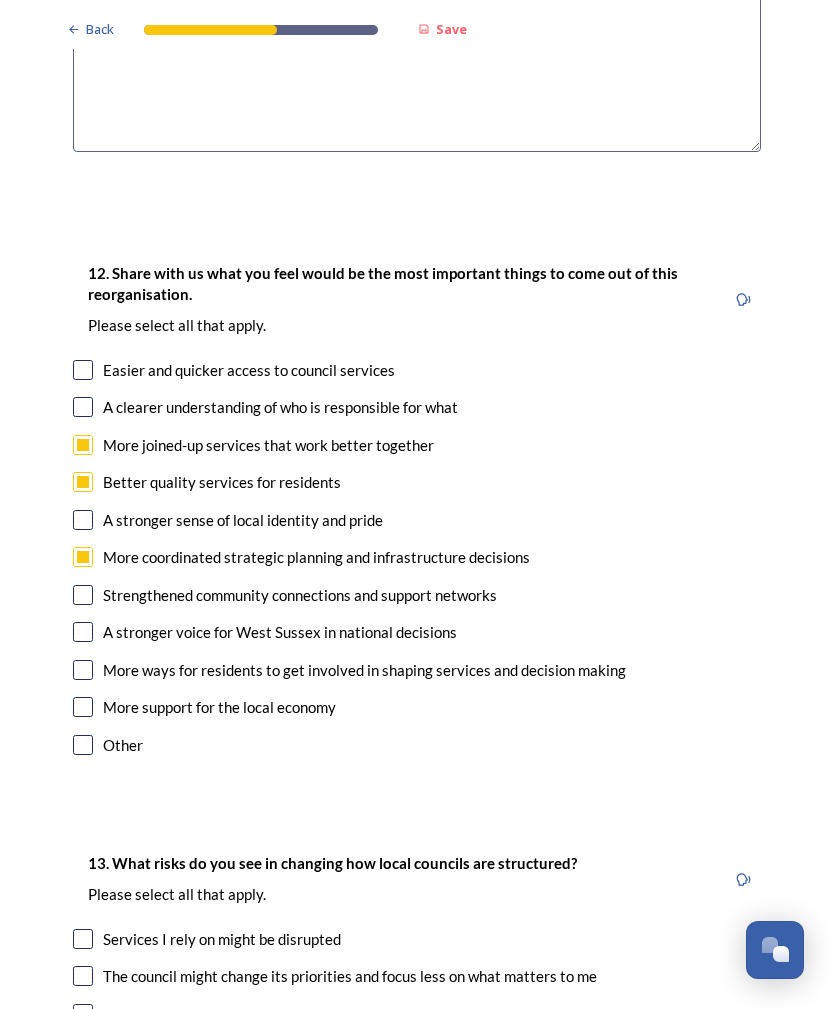 click on "12. Share with us what you feel would be the most important things to come out of this reorganisation. Please select all that apply. Easier and quicker access to council services A clearer understanding of who is responsible for what More joined-up services that work better together Better quality services for residents A stronger sense of local identity and pride More coordinated strategic planning and infrastructure decisions  Strengthened community connections and support networks A stronger voice for [GEOGRAPHIC_DATA] in national decisions More ways for residents to get involved in shaping services and decision making More support for the local economy Other" at bounding box center [417, 511] 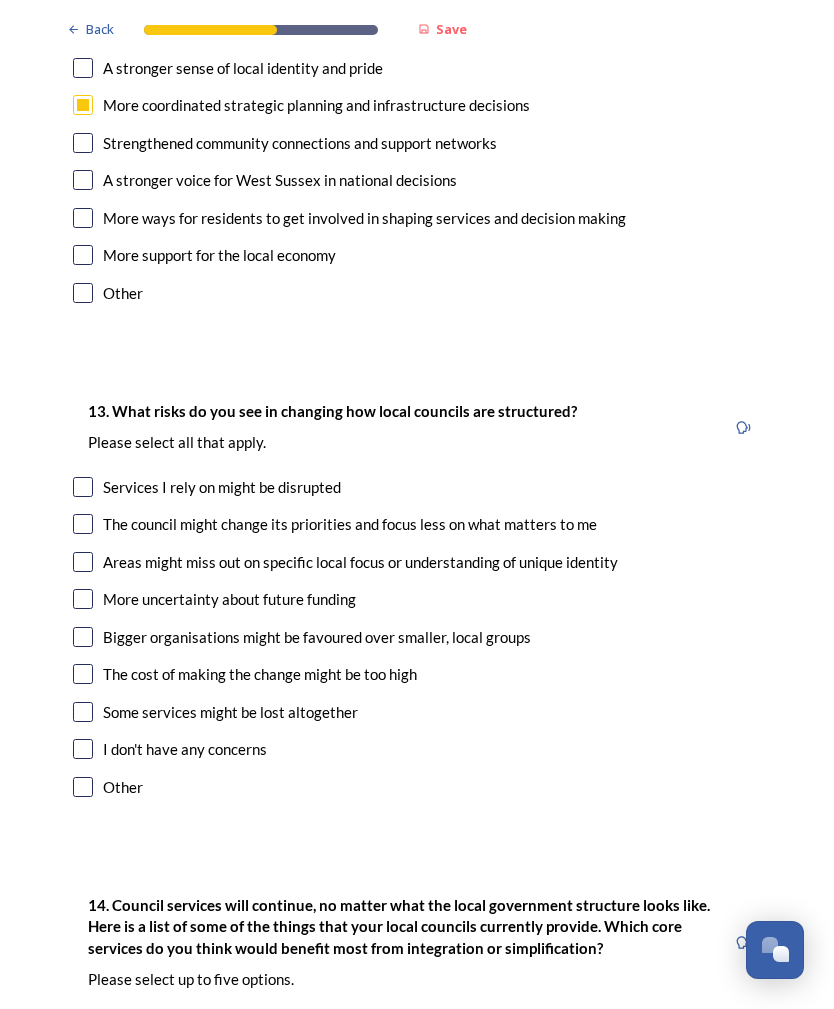 scroll, scrollTop: 3660, scrollLeft: 0, axis: vertical 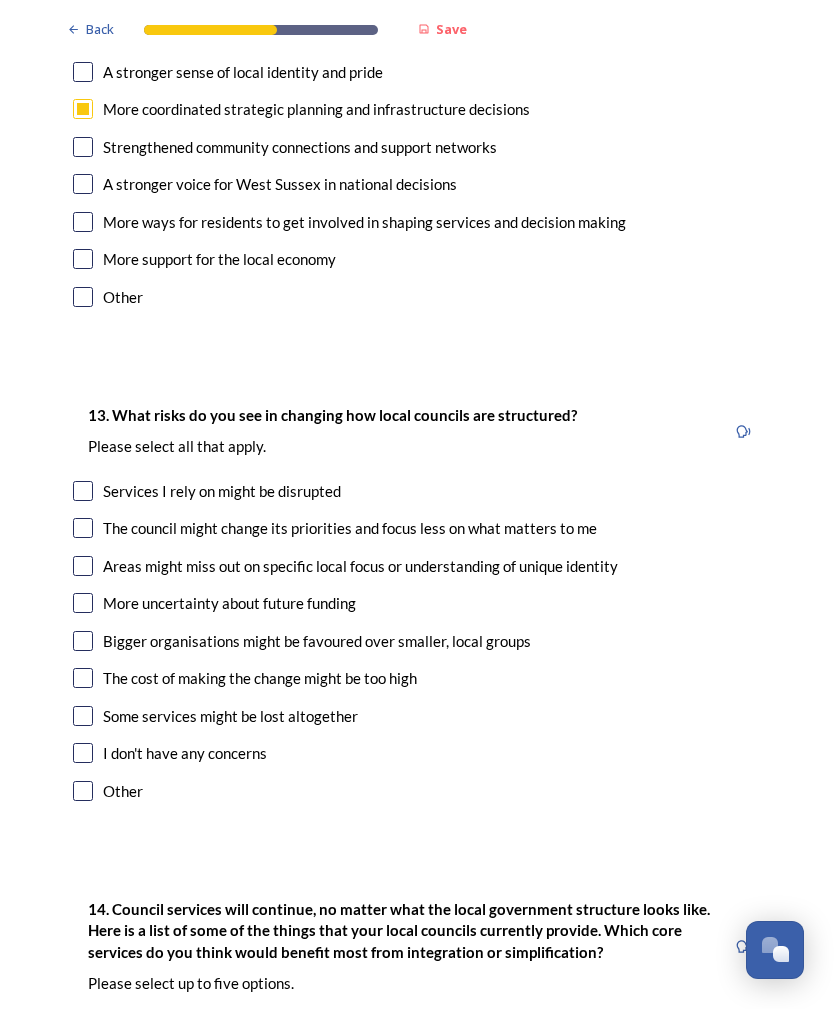 click at bounding box center [83, 566] 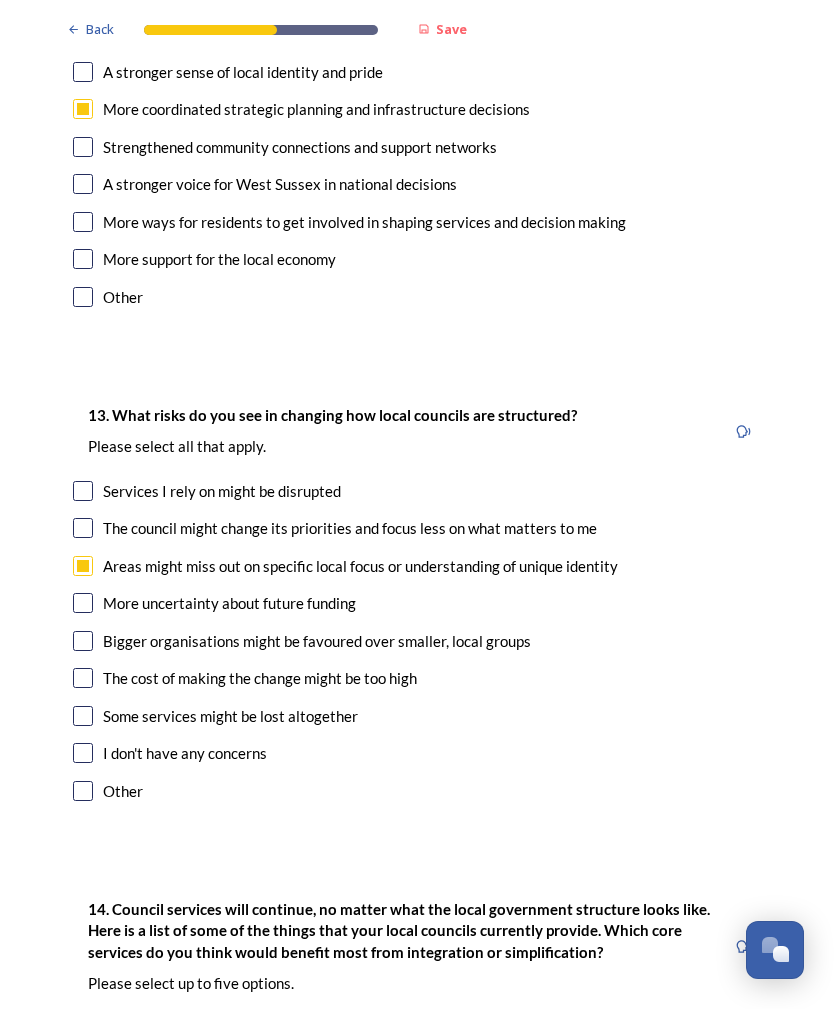 click at bounding box center [83, 716] 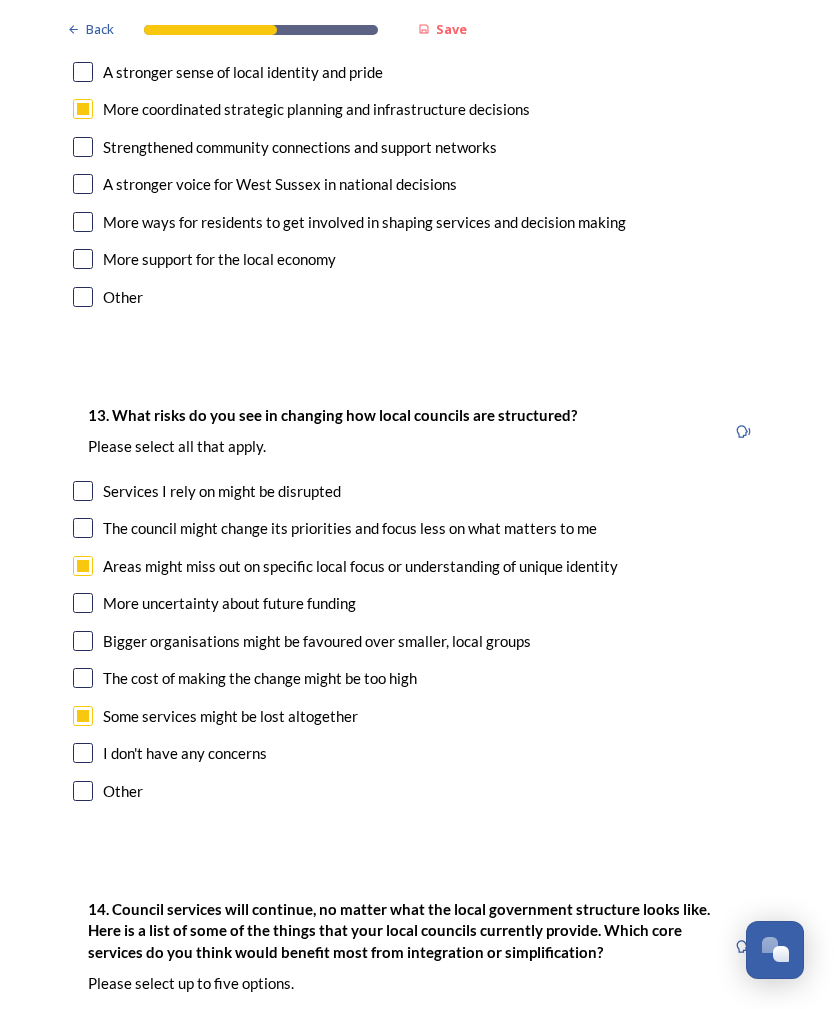 click at bounding box center [83, 603] 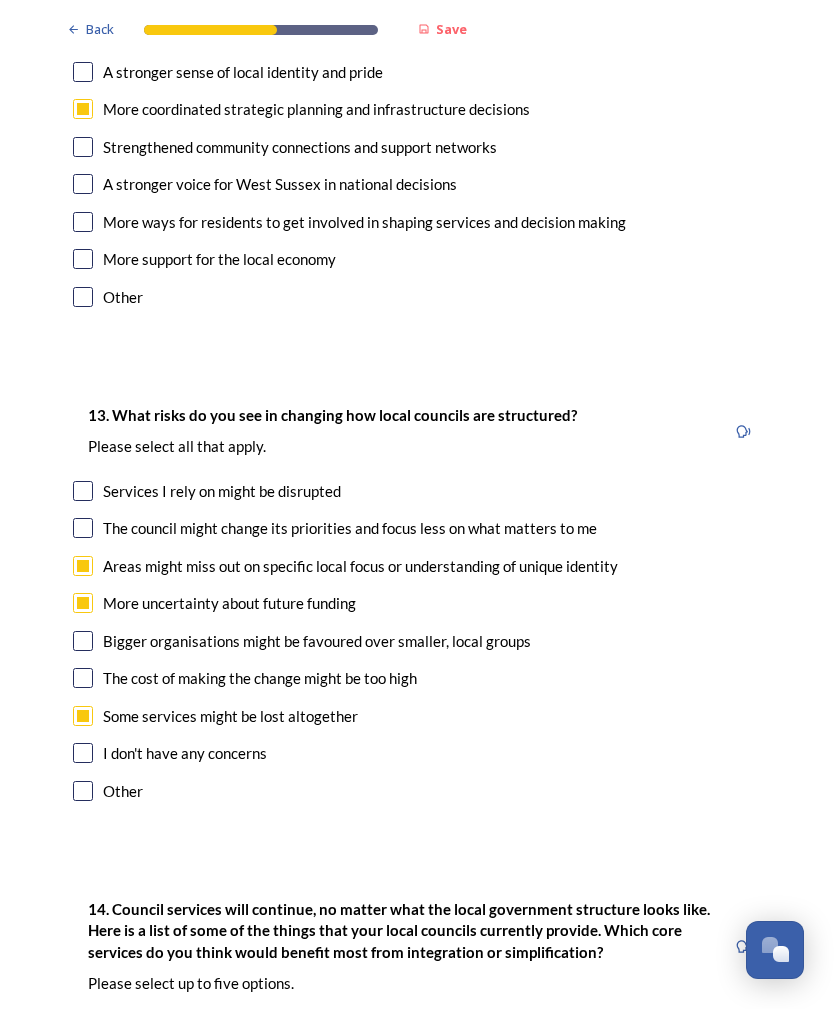 click at bounding box center [83, 678] 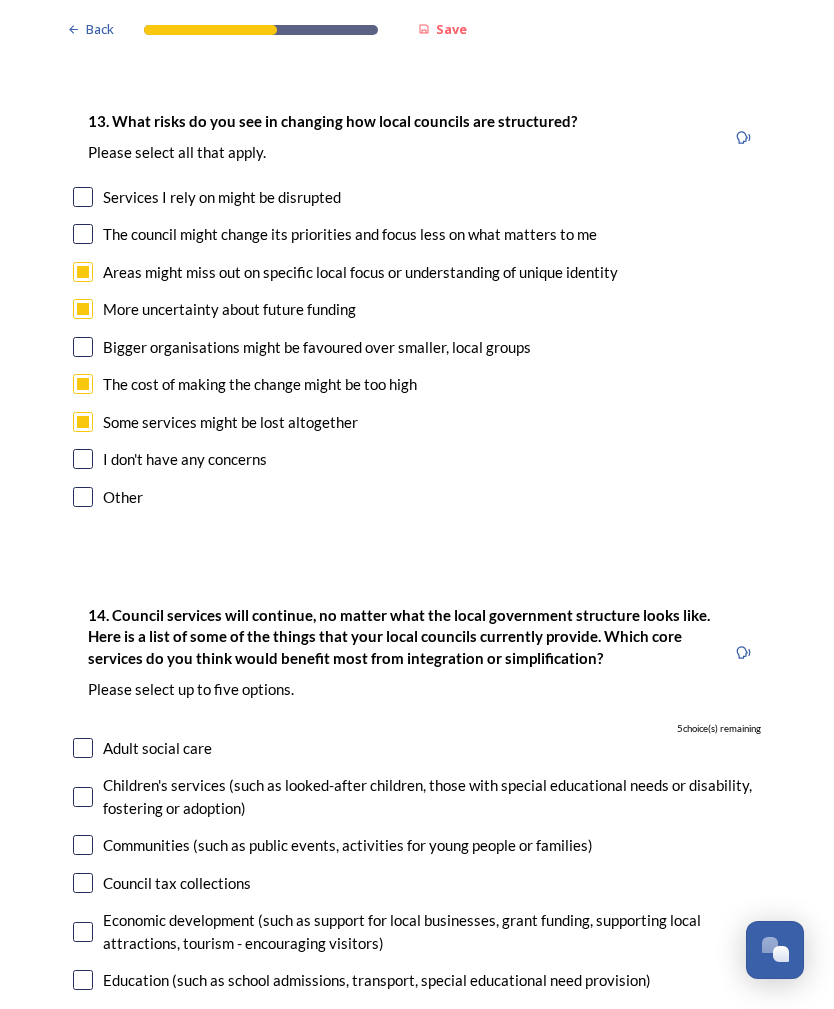 scroll, scrollTop: 3983, scrollLeft: 0, axis: vertical 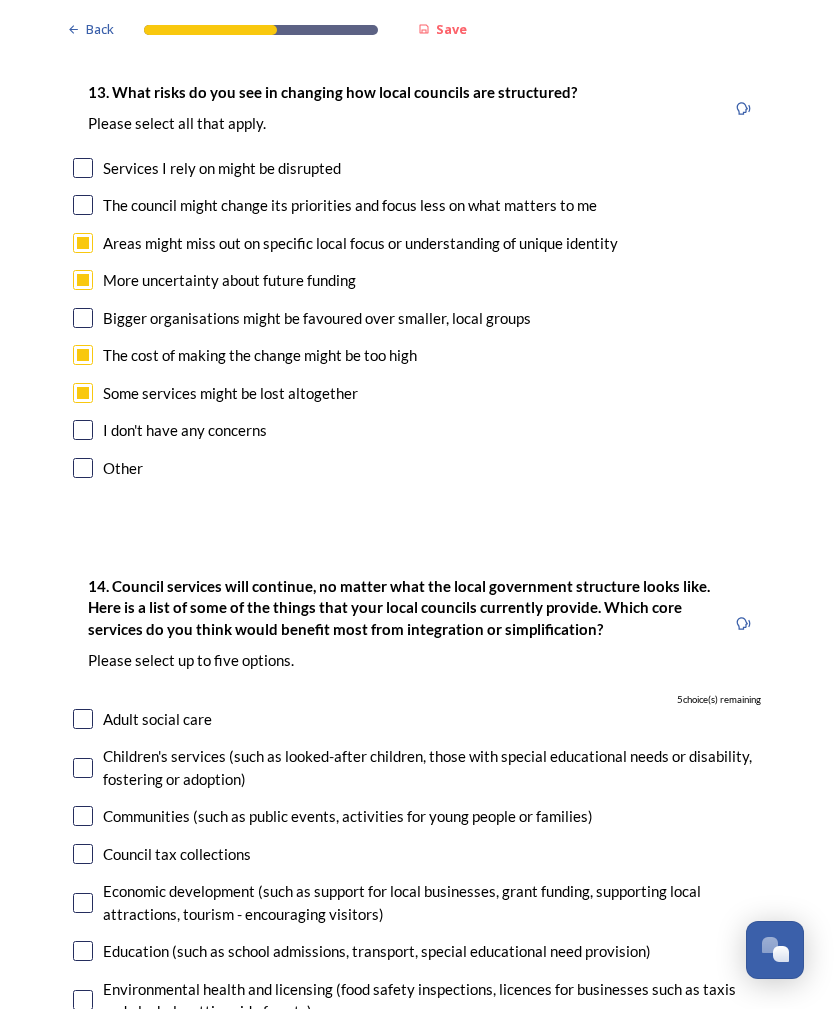click at bounding box center [83, 719] 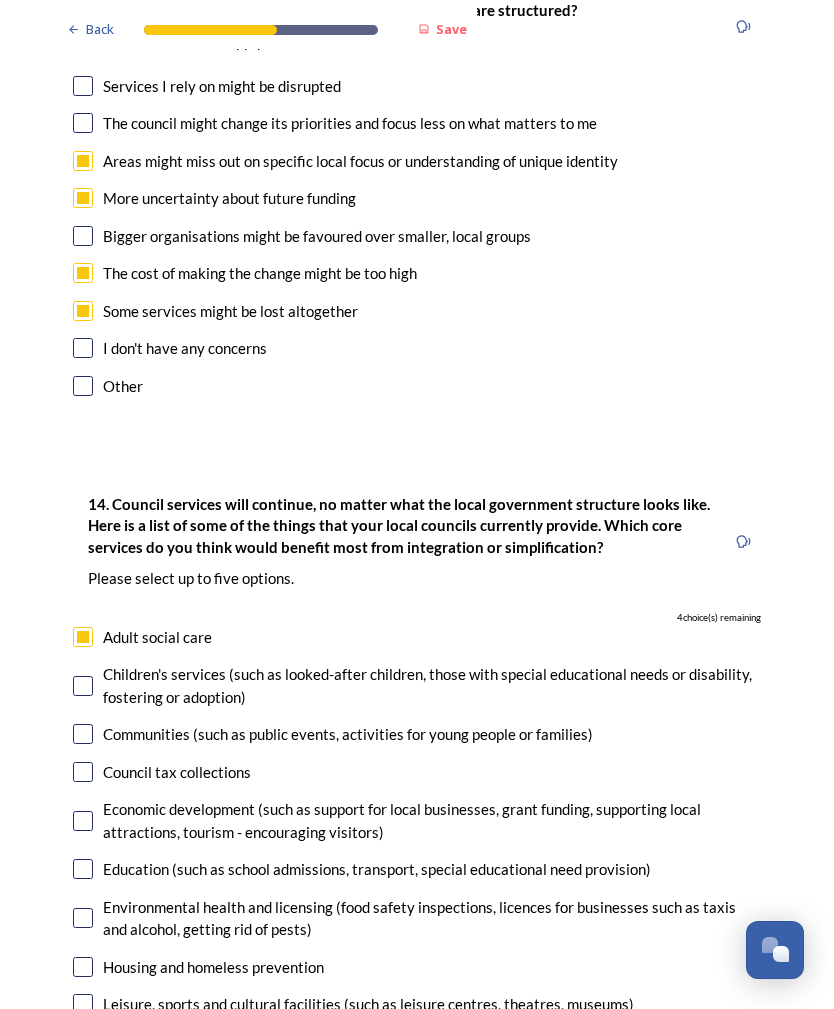 scroll, scrollTop: 4096, scrollLeft: 0, axis: vertical 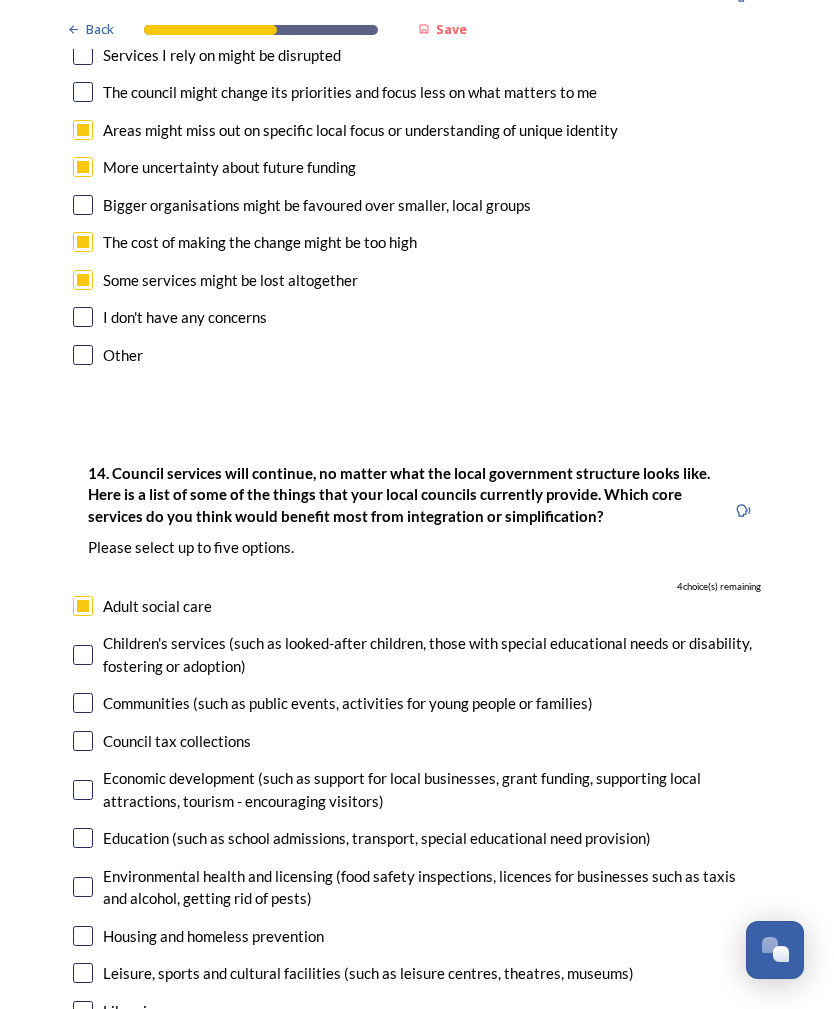 click at bounding box center (83, 655) 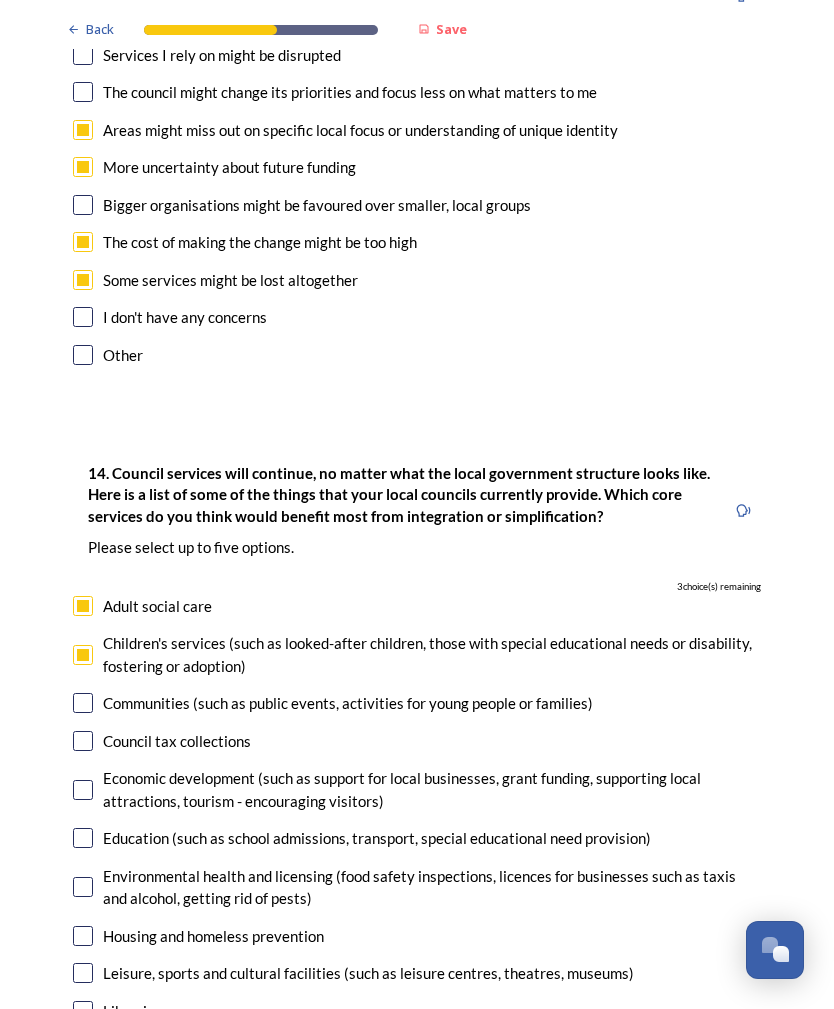 click at bounding box center (83, 741) 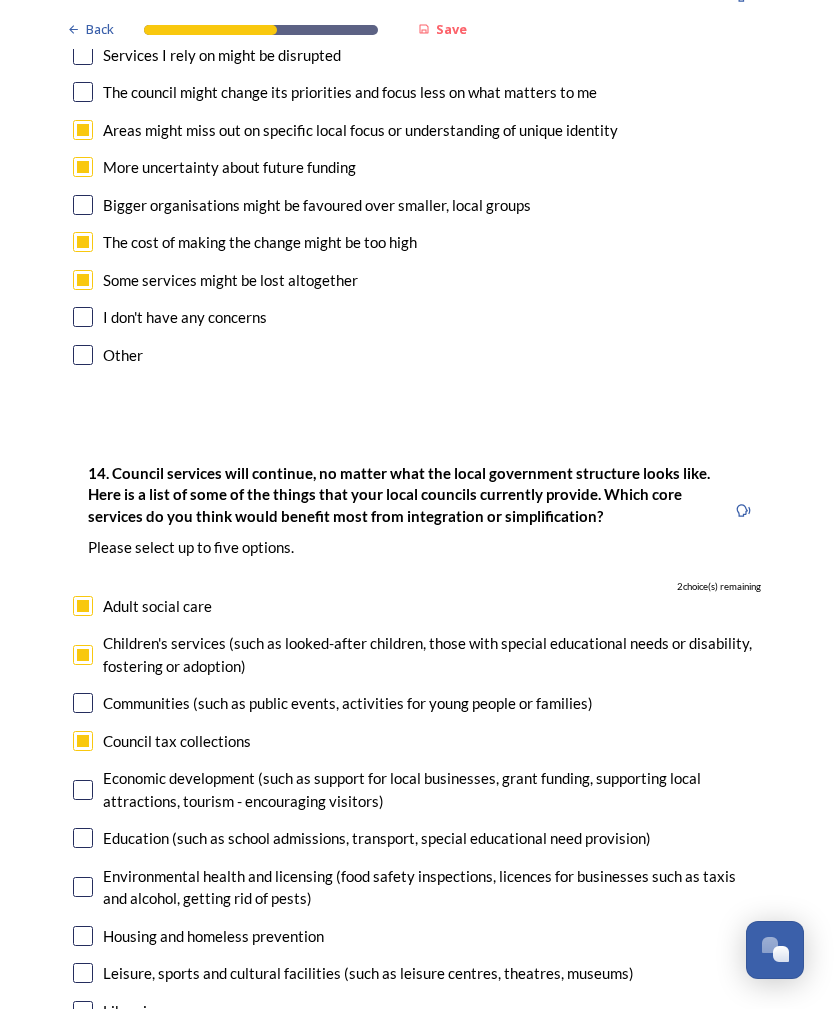 click at bounding box center [83, 790] 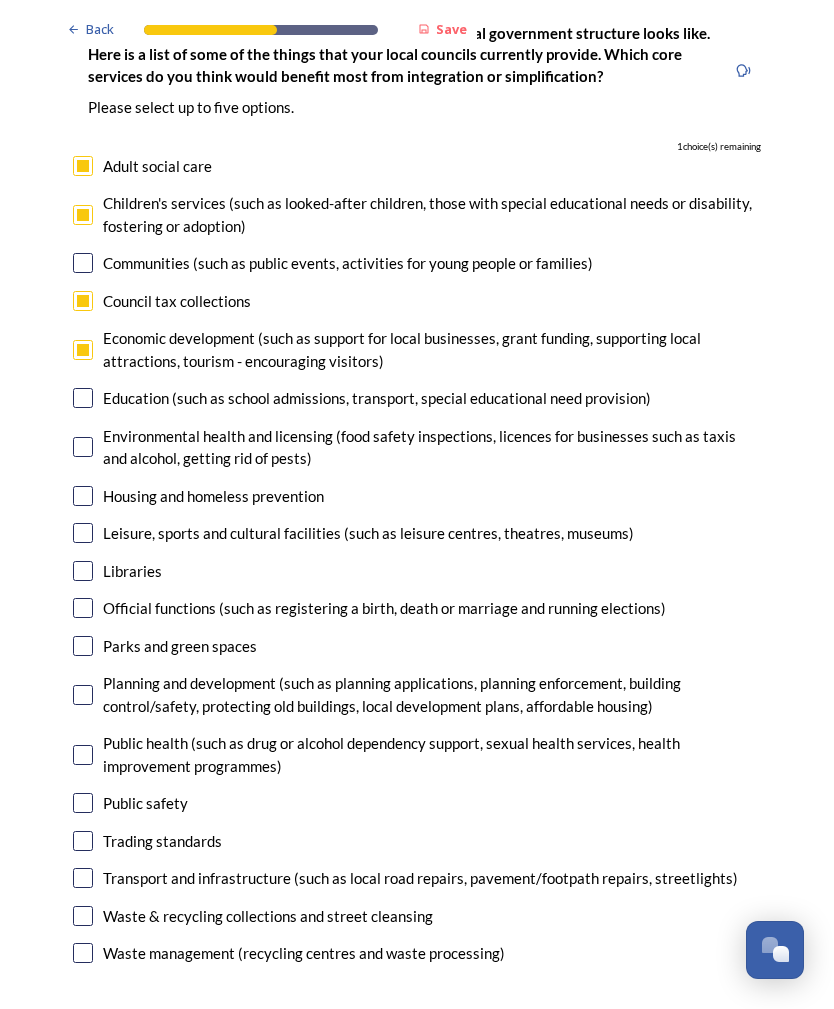 scroll, scrollTop: 4535, scrollLeft: 0, axis: vertical 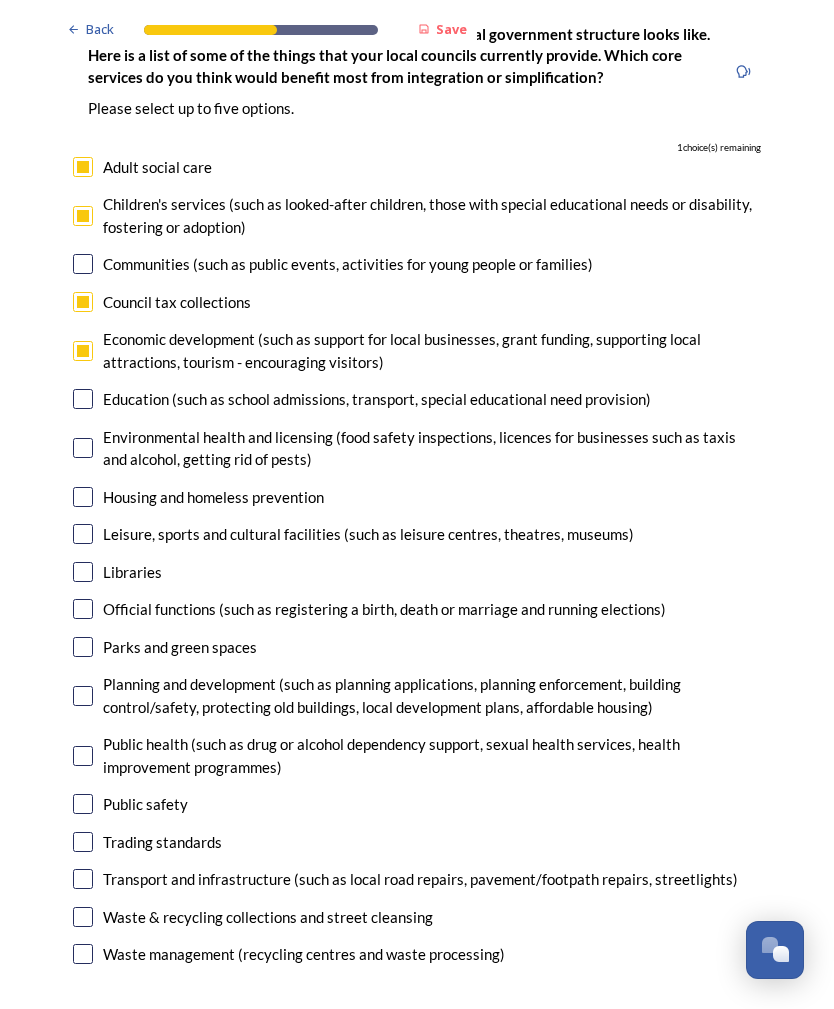 click at bounding box center [83, 917] 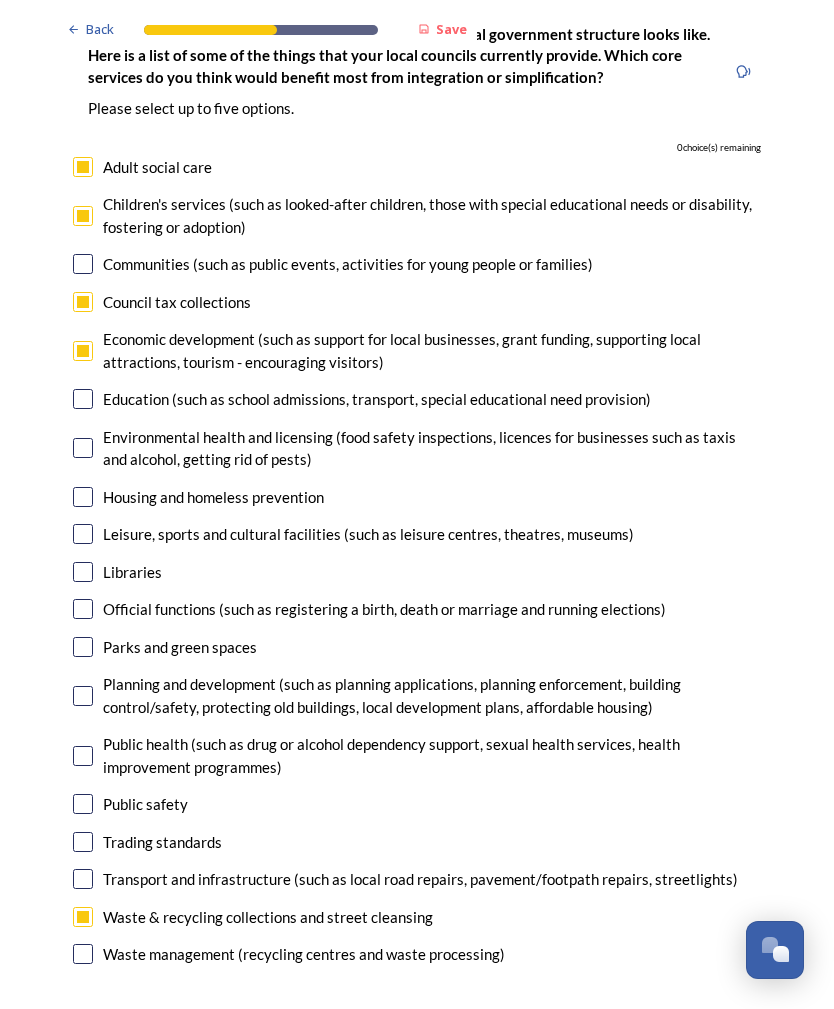 click at bounding box center [83, 879] 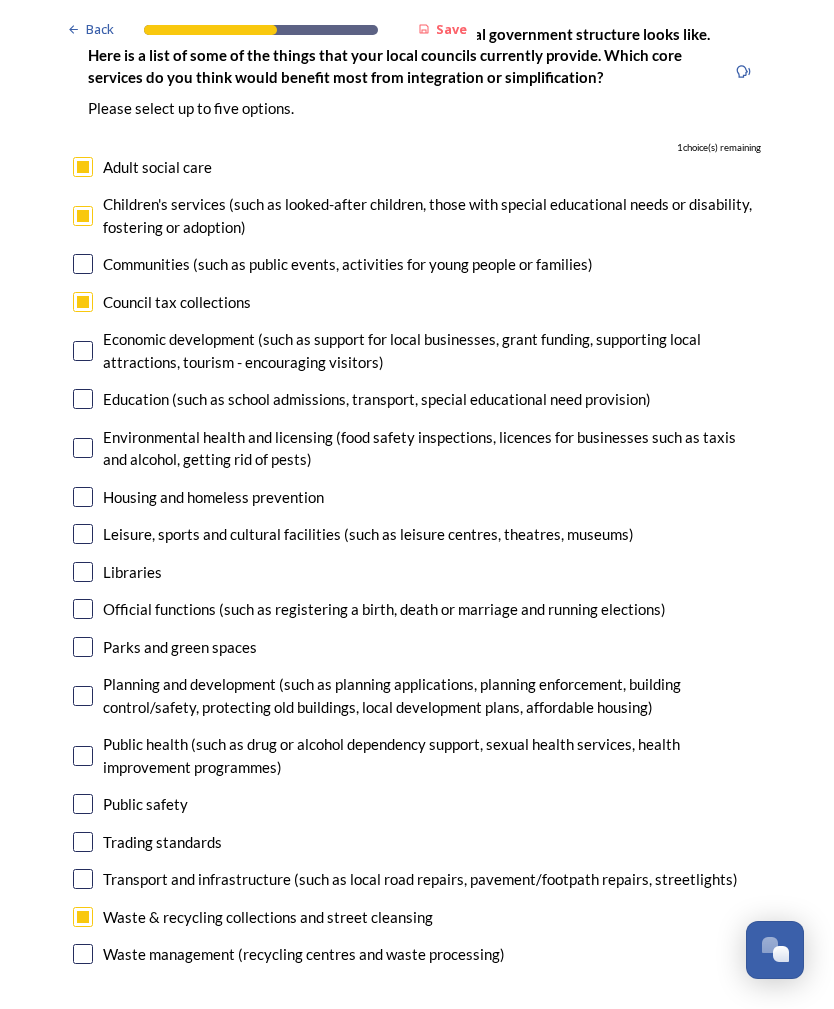 click at bounding box center [83, 351] 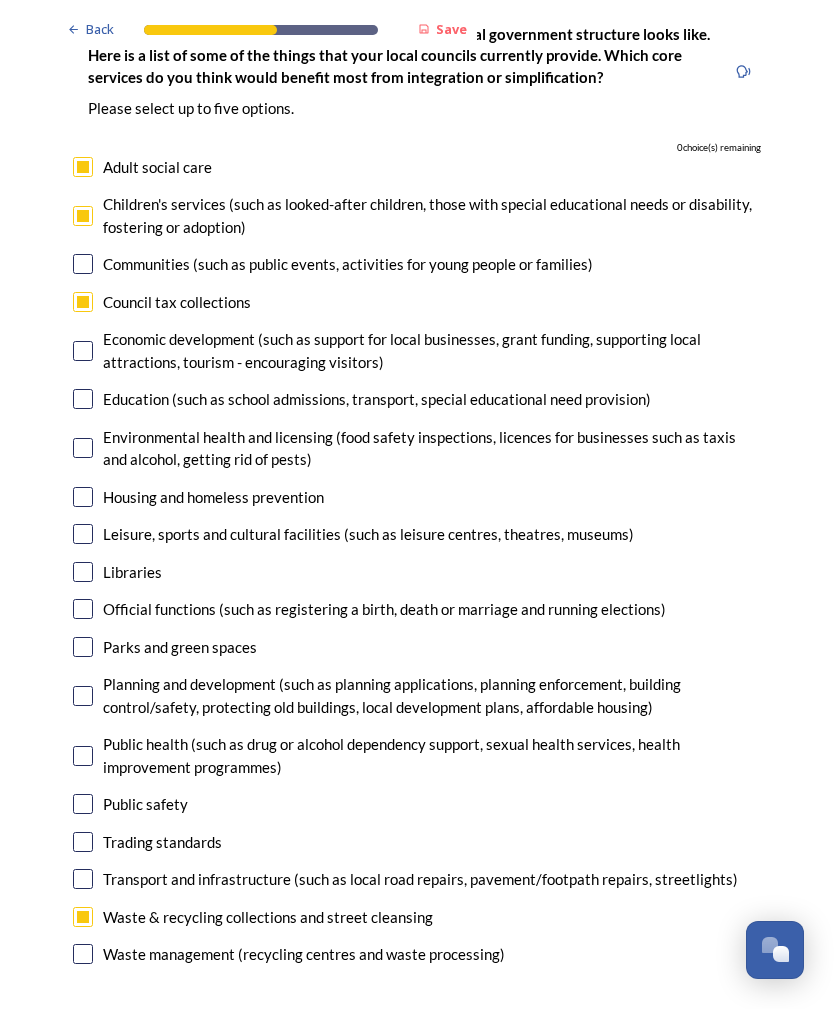 checkbox on "true" 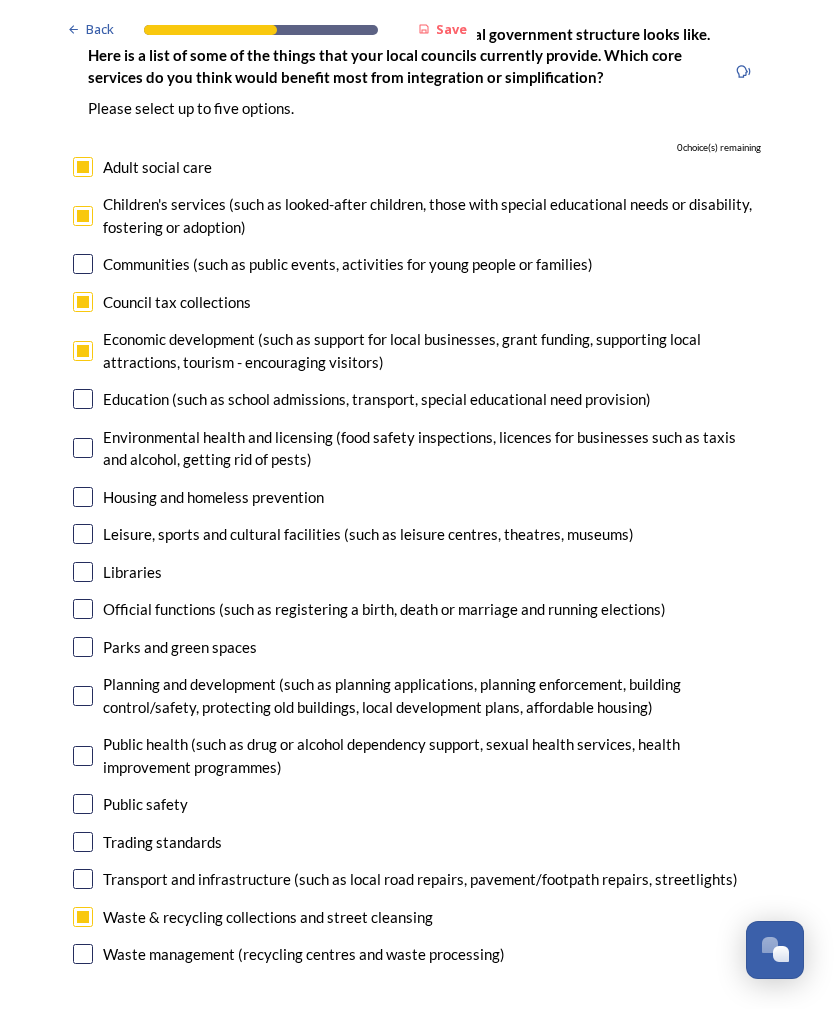 click at bounding box center [83, 216] 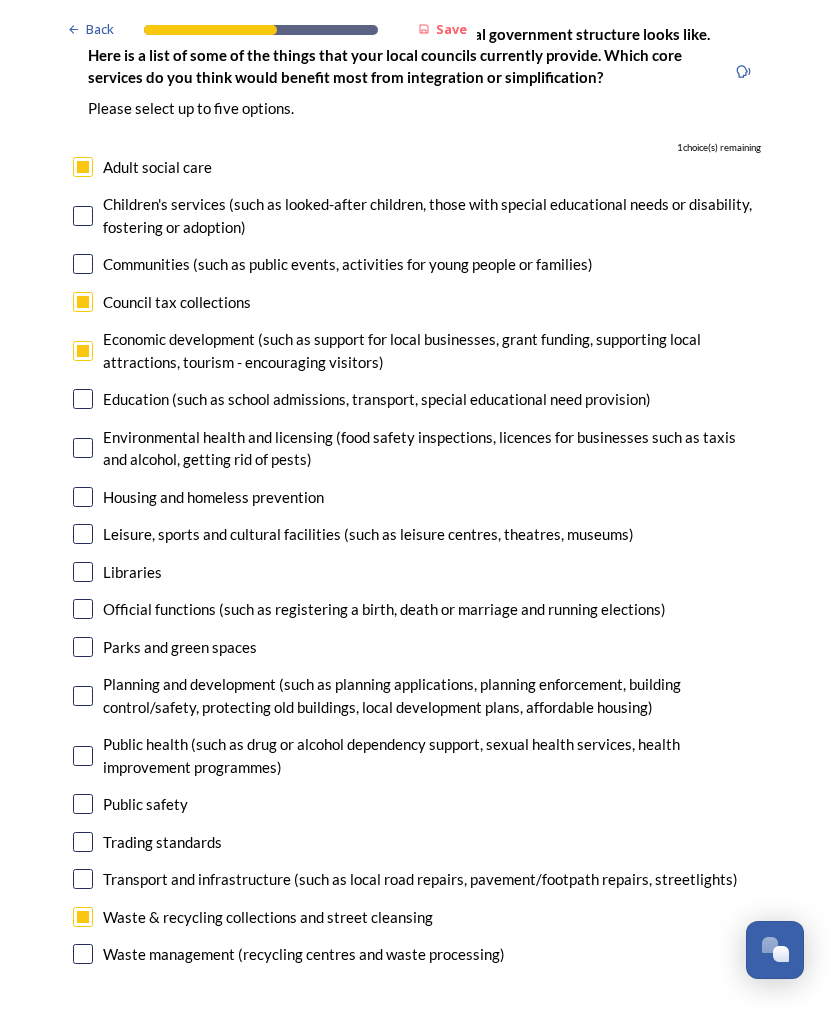 click on "Economic development (such as support for local businesses, grant funding, supporting local attractions, tourism - encouraging visitors)" at bounding box center [417, 350] 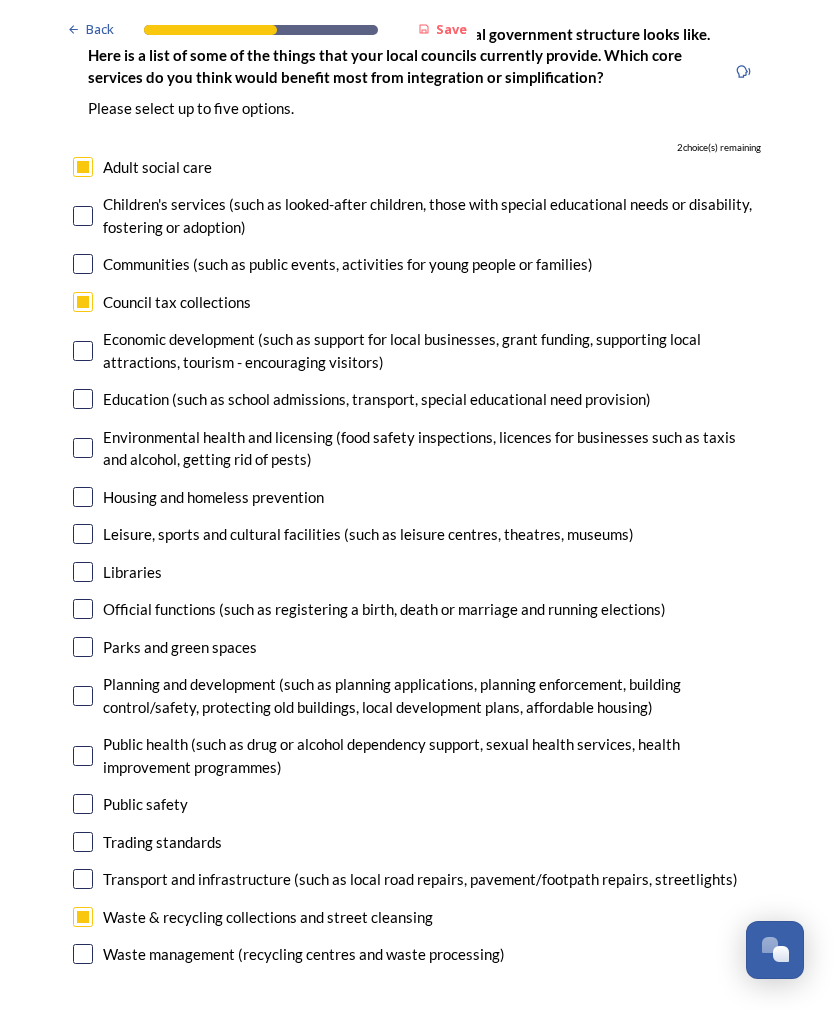 click at bounding box center [83, 351] 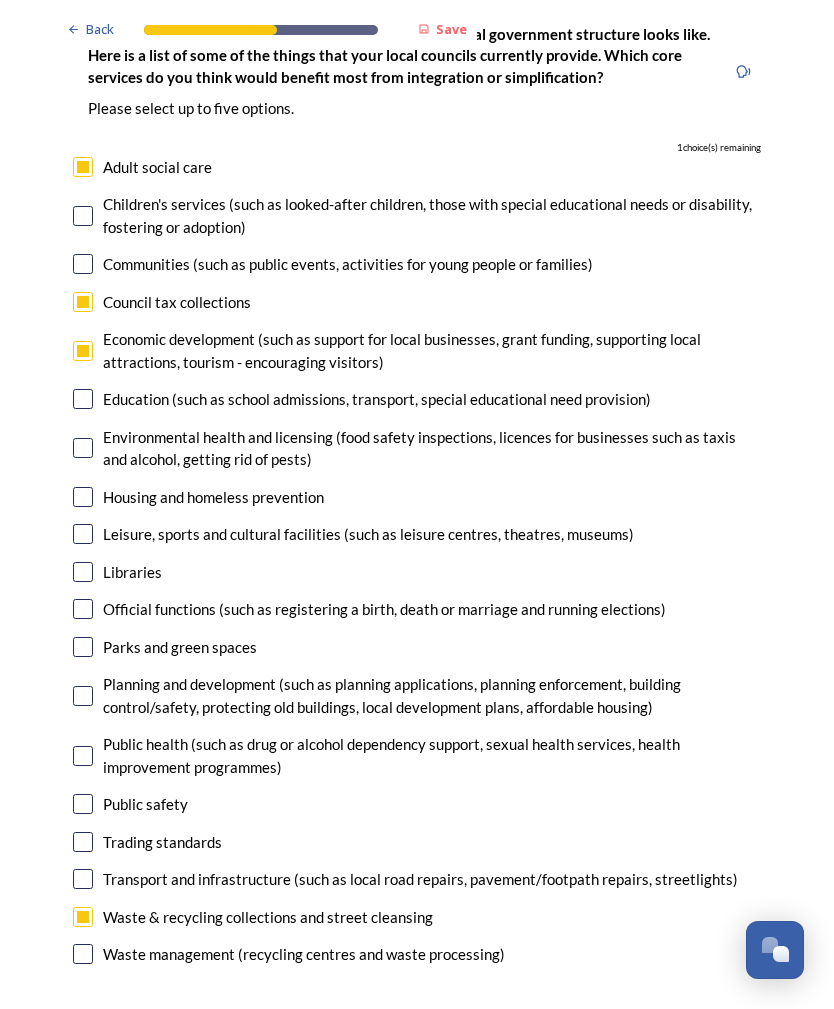 click at bounding box center [83, 351] 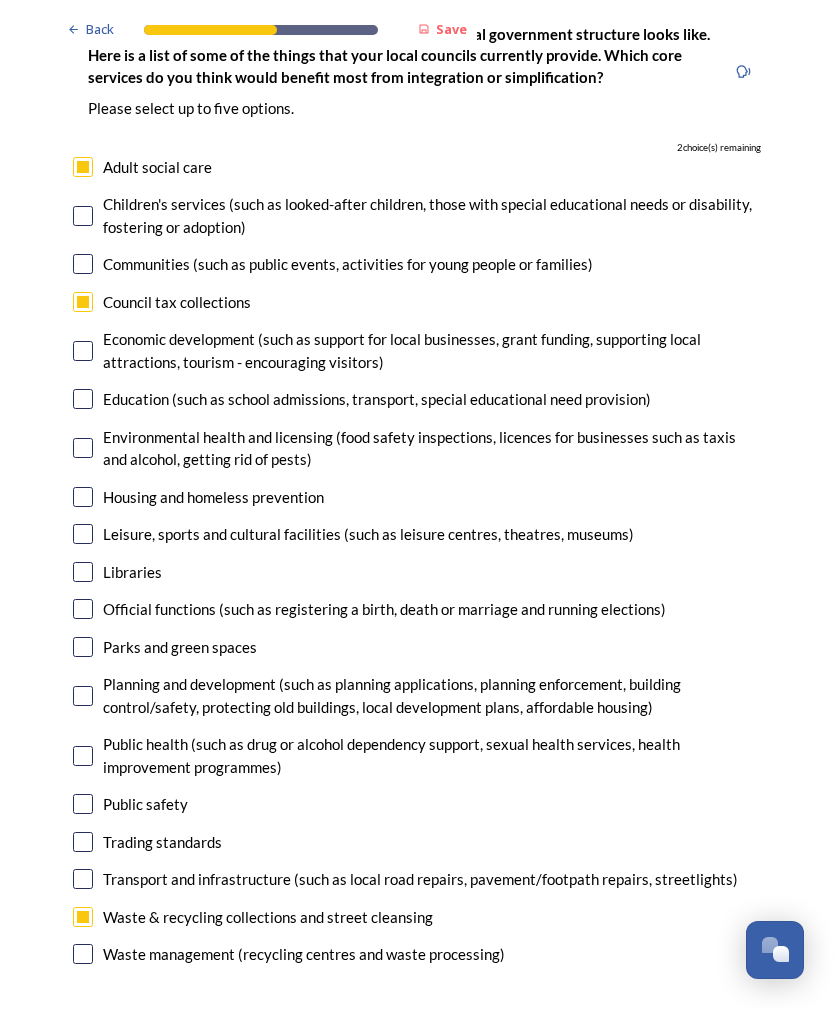 click at bounding box center (83, 302) 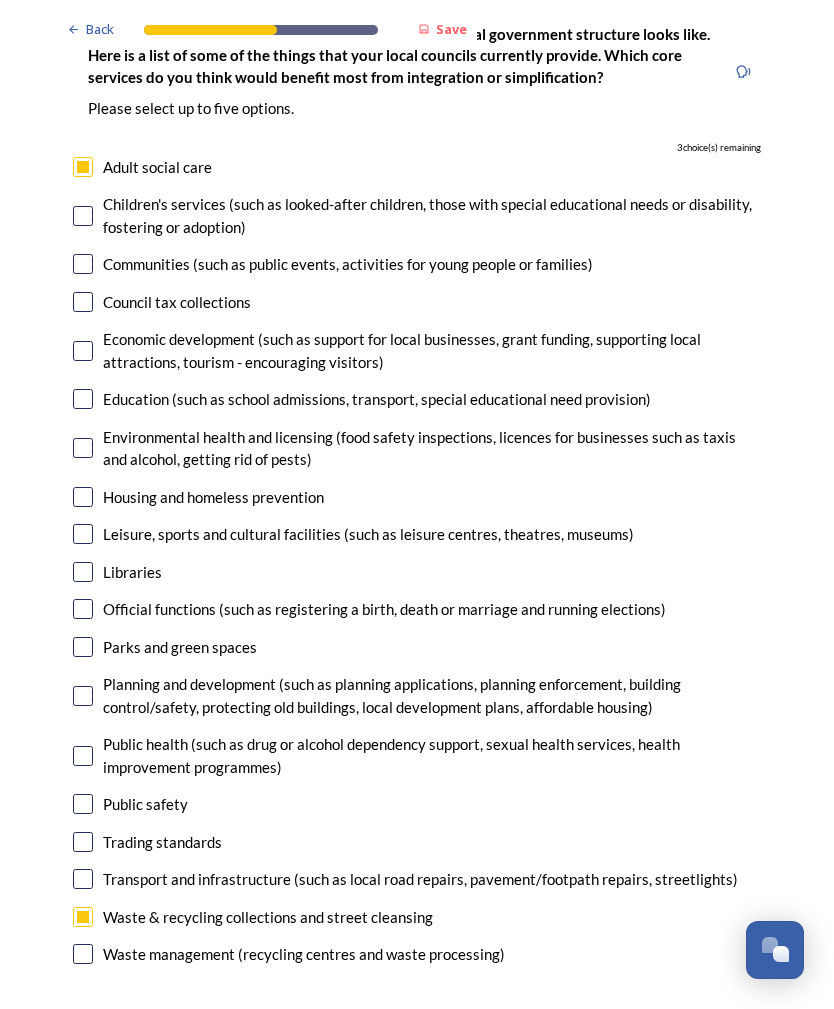 click at bounding box center (83, 879) 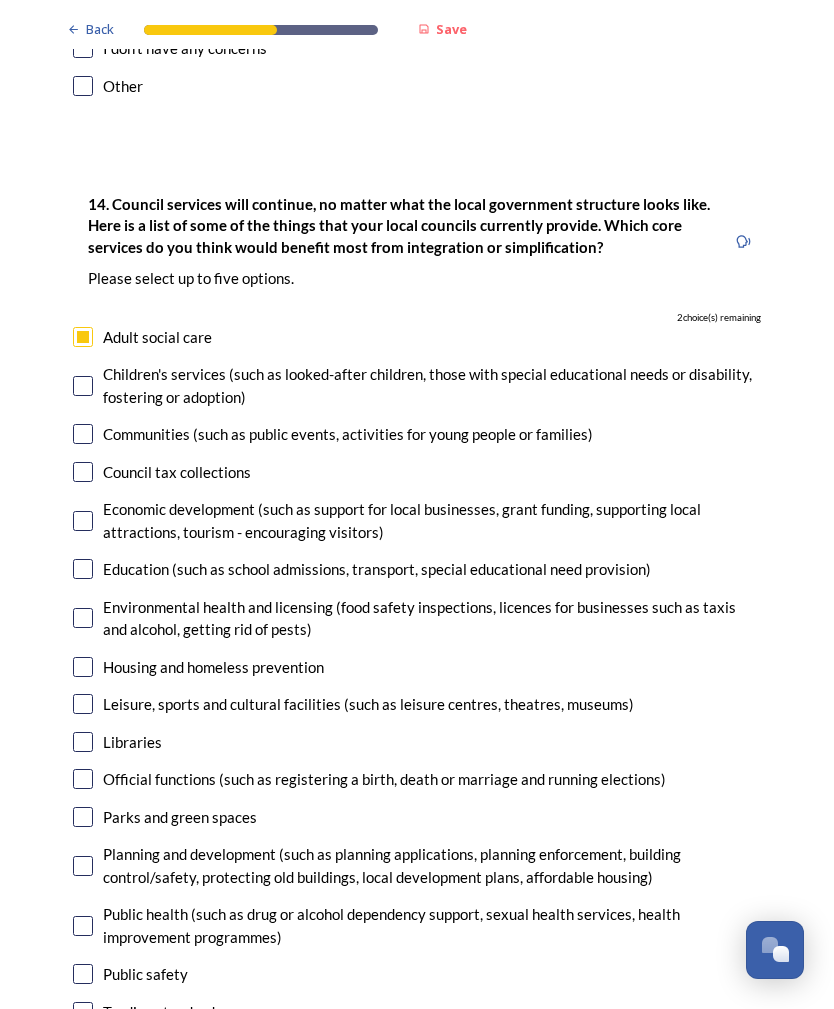 scroll, scrollTop: 4345, scrollLeft: 0, axis: vertical 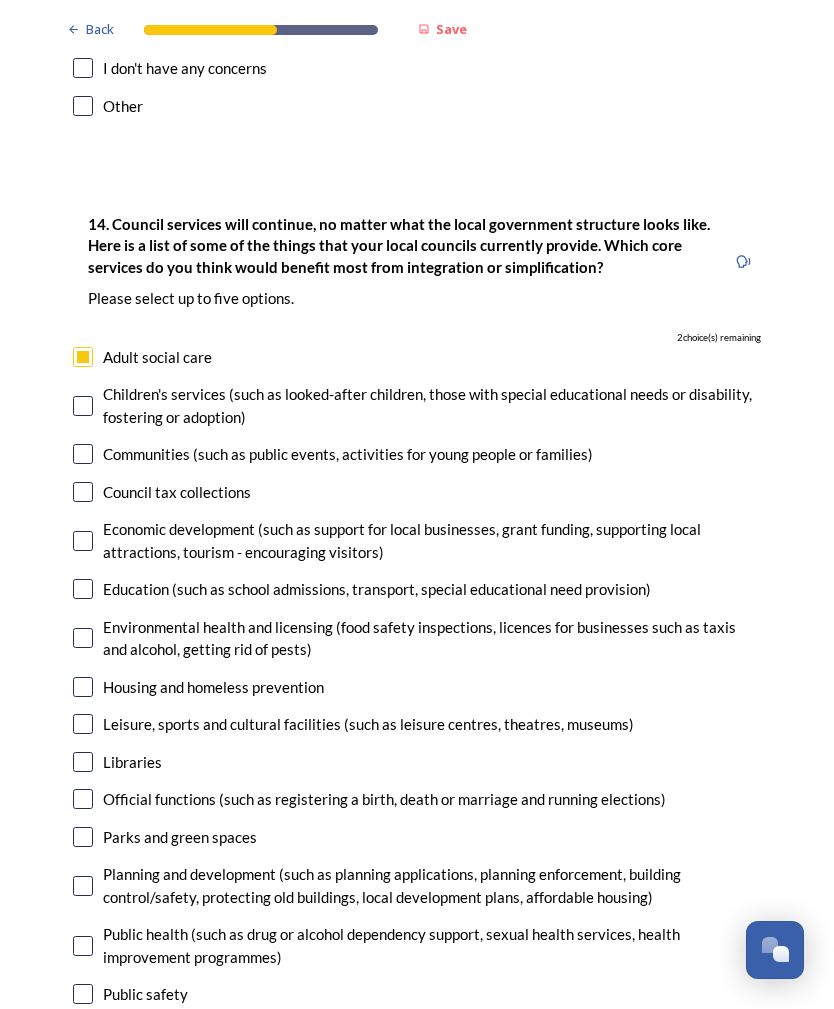 click at bounding box center (83, 886) 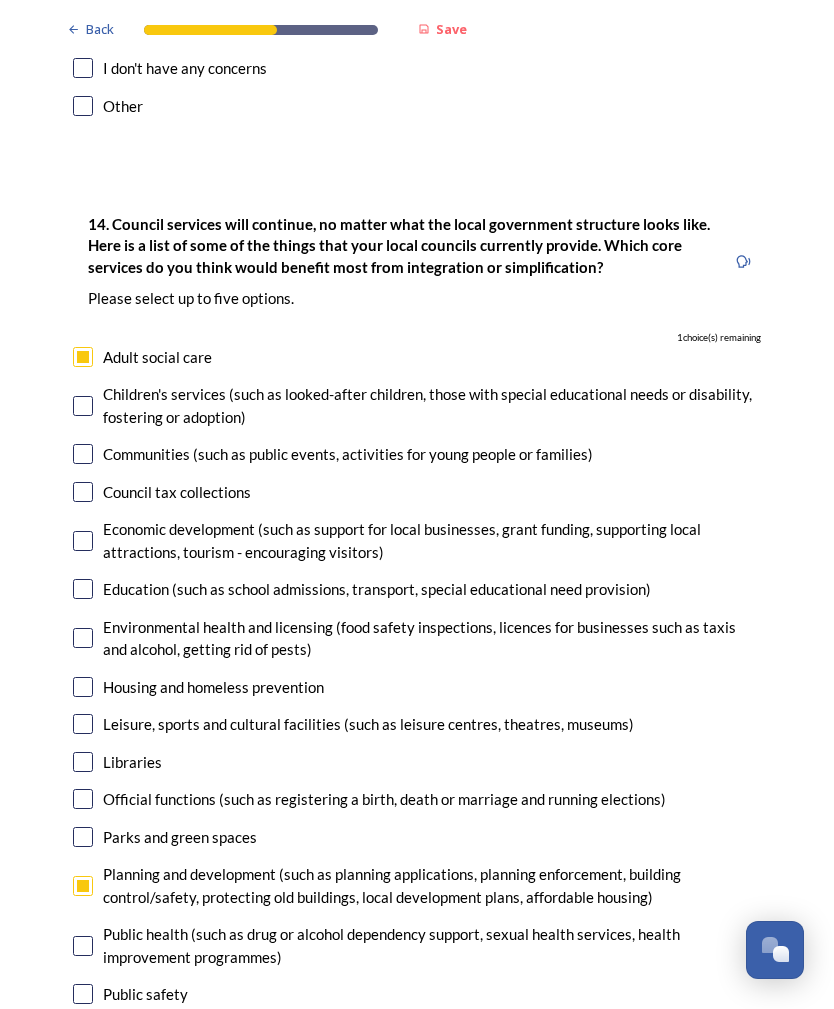 click at bounding box center (83, 541) 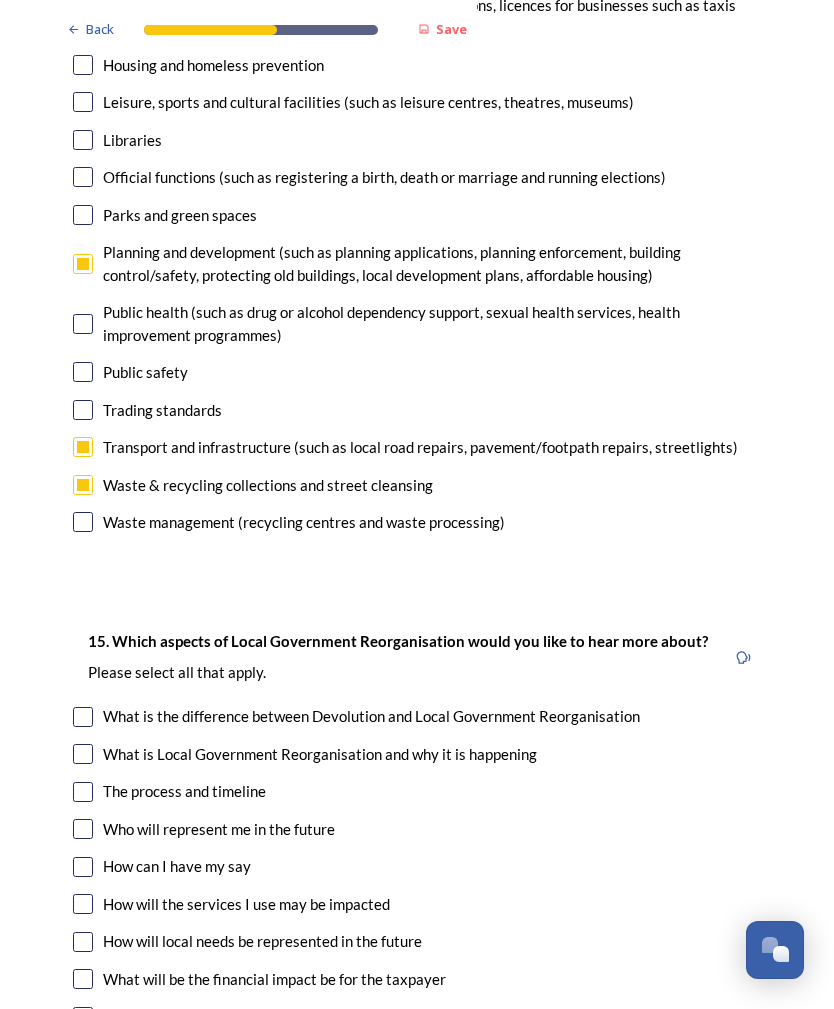 scroll, scrollTop: 4968, scrollLeft: 0, axis: vertical 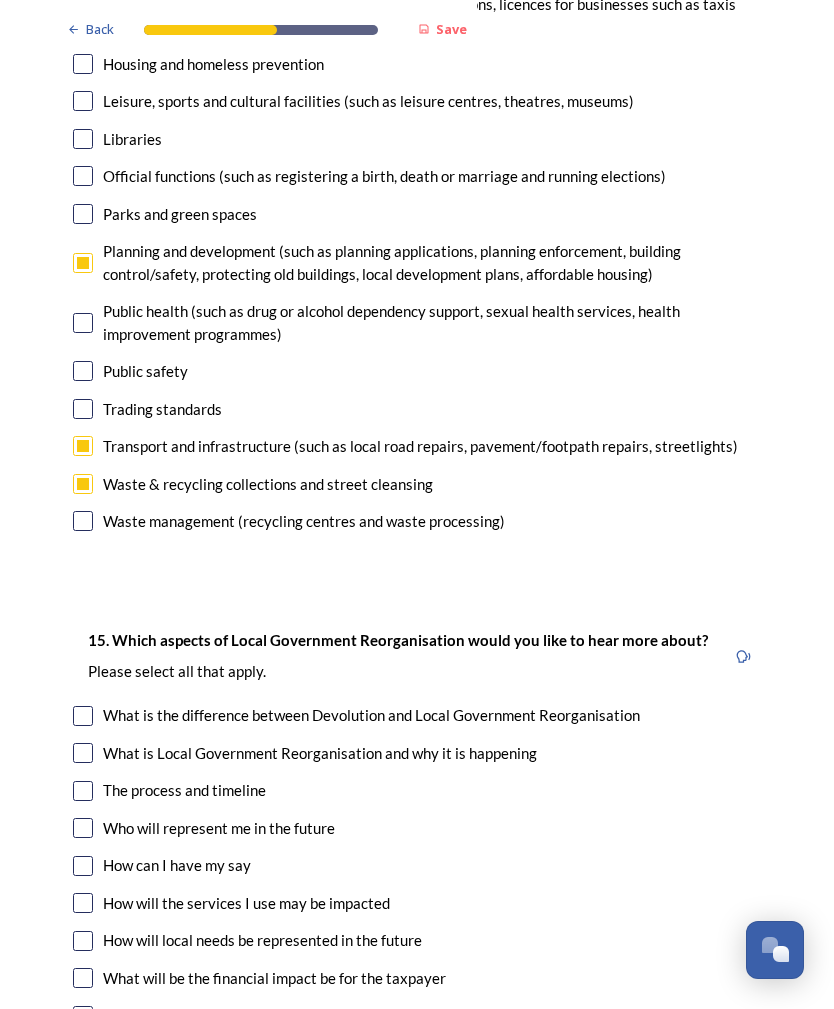 click at bounding box center (83, 1016) 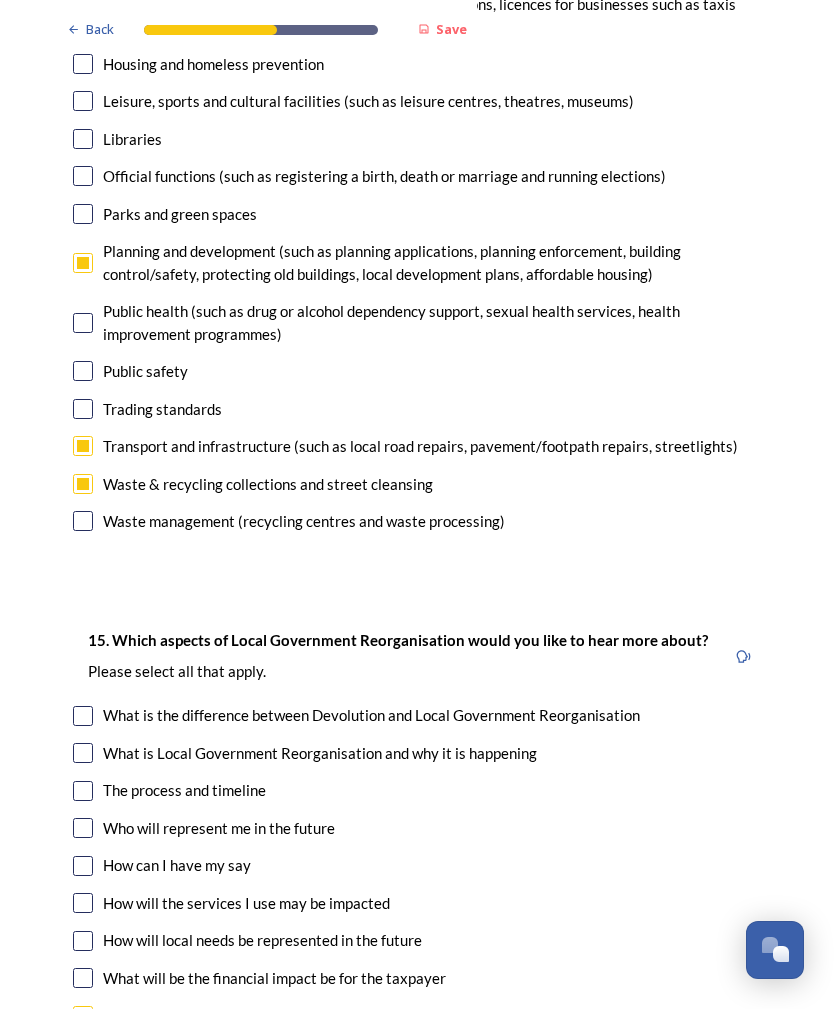 click at bounding box center [83, 978] 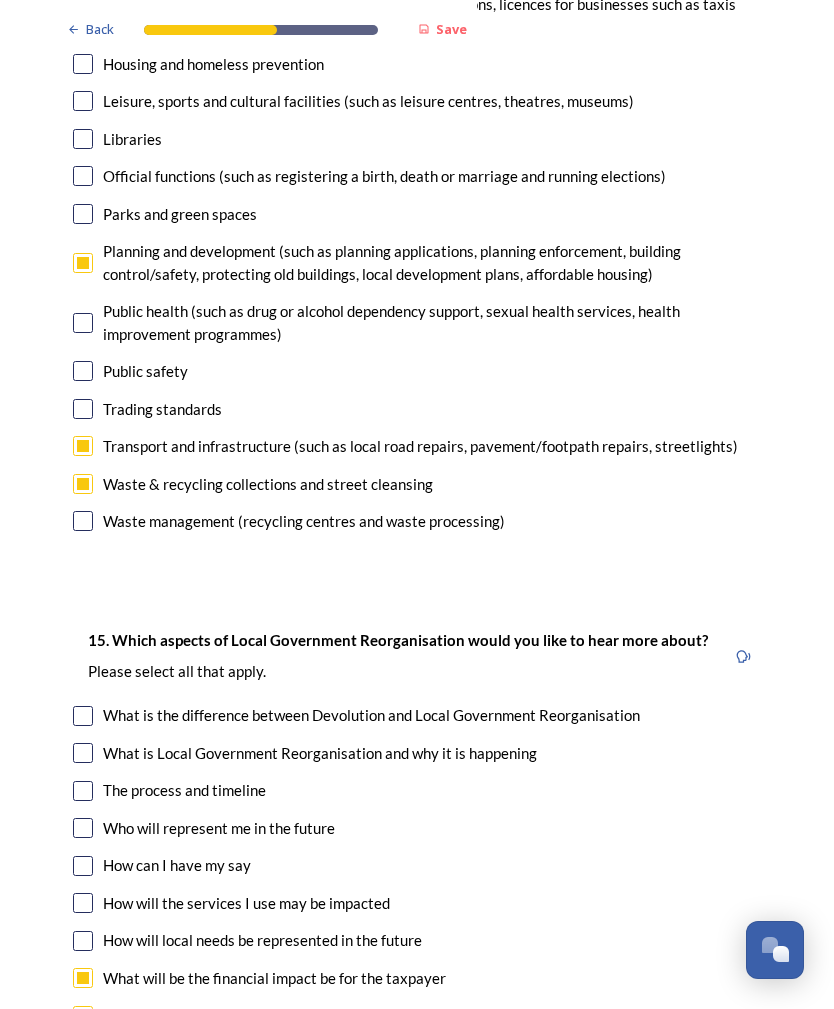 click at bounding box center [83, 941] 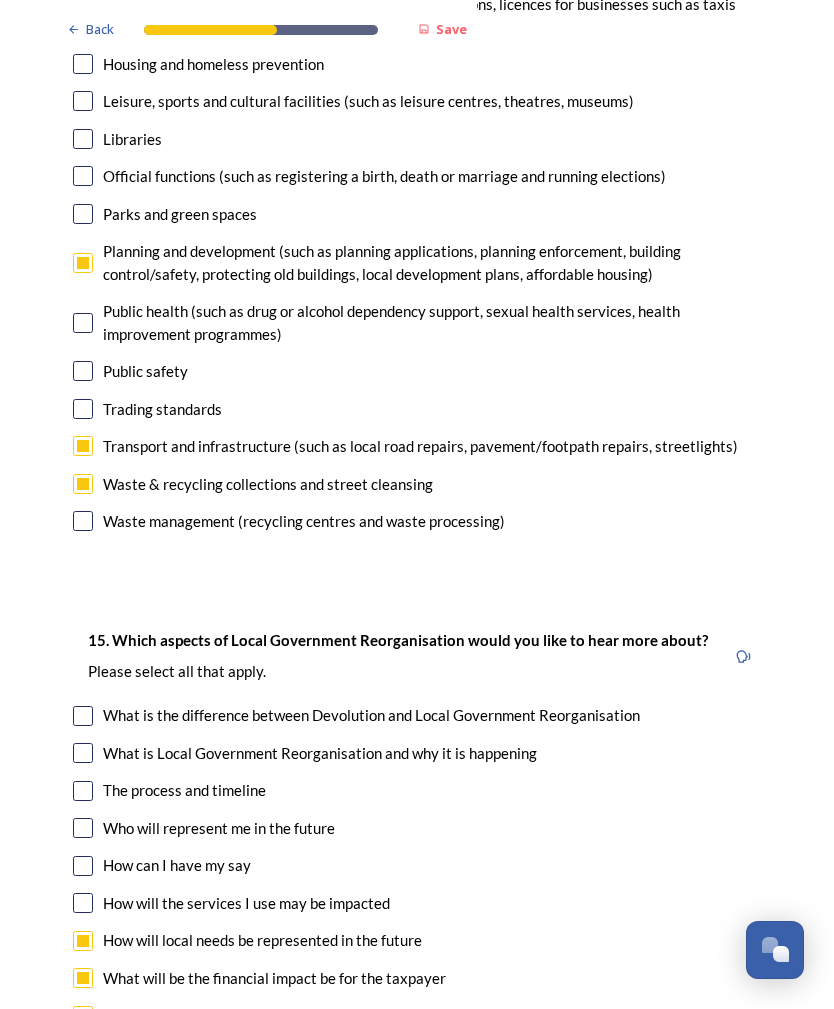 click at bounding box center [83, 903] 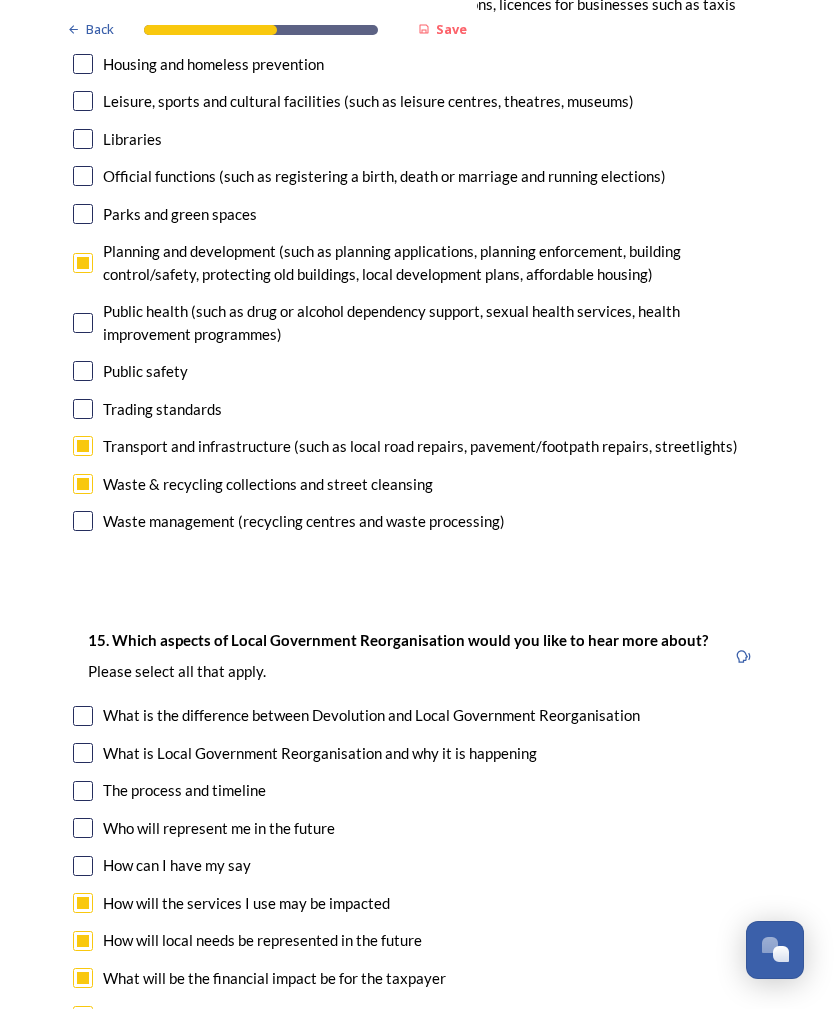 click at bounding box center (83, 791) 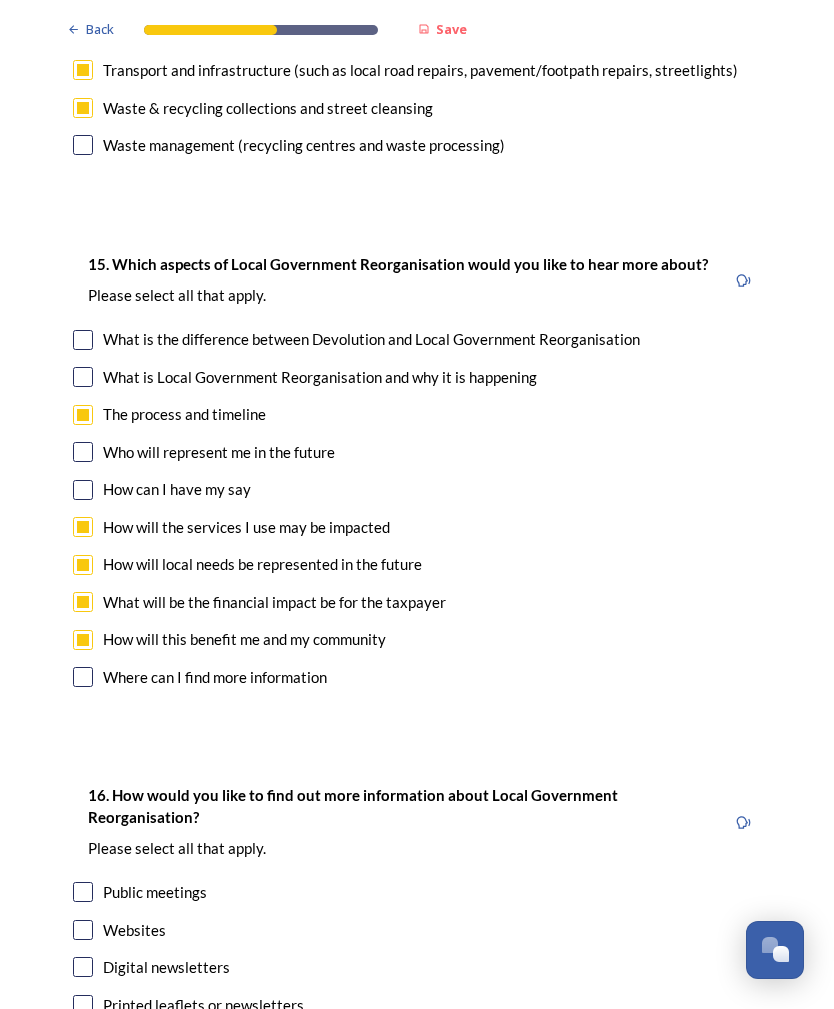 scroll, scrollTop: 5345, scrollLeft: 0, axis: vertical 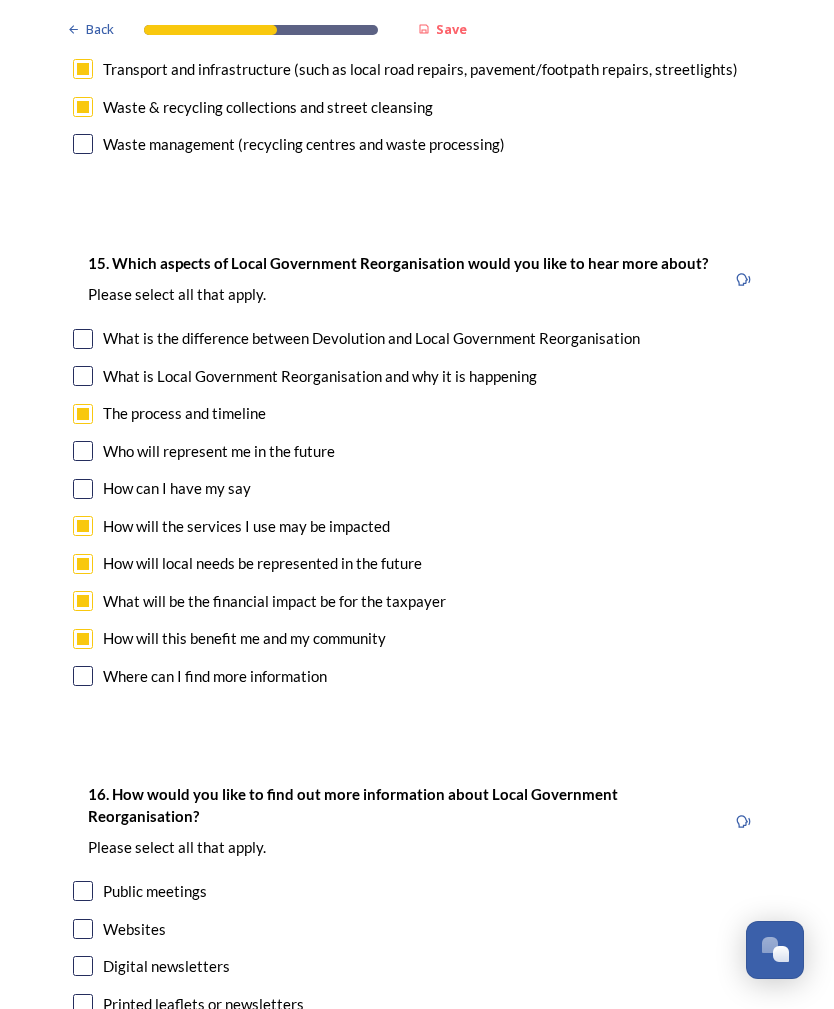 click at bounding box center [83, 966] 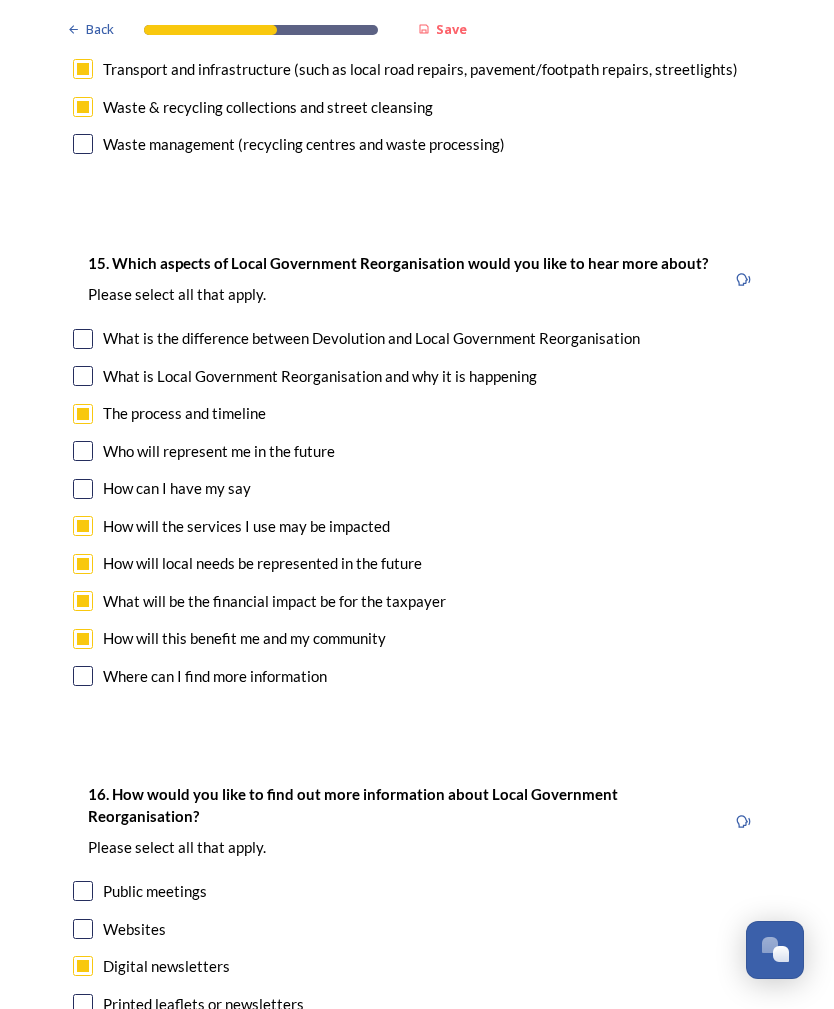 click on "Digital newsletters" at bounding box center [417, 966] 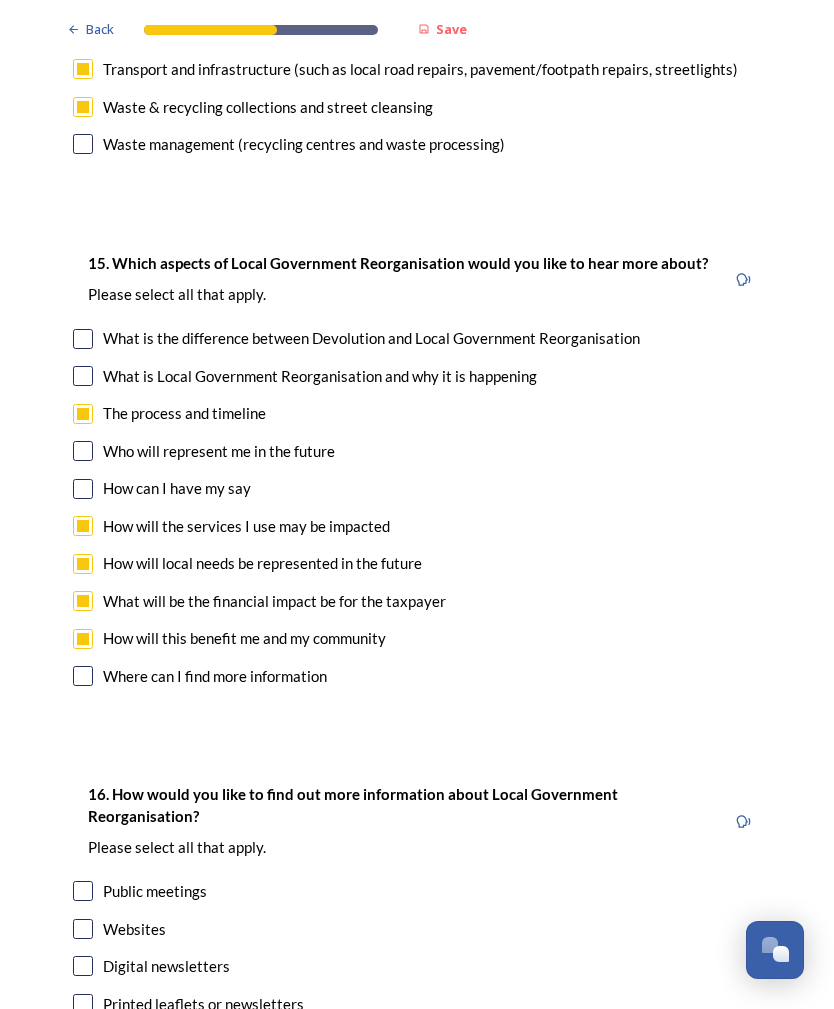 click at bounding box center (83, 966) 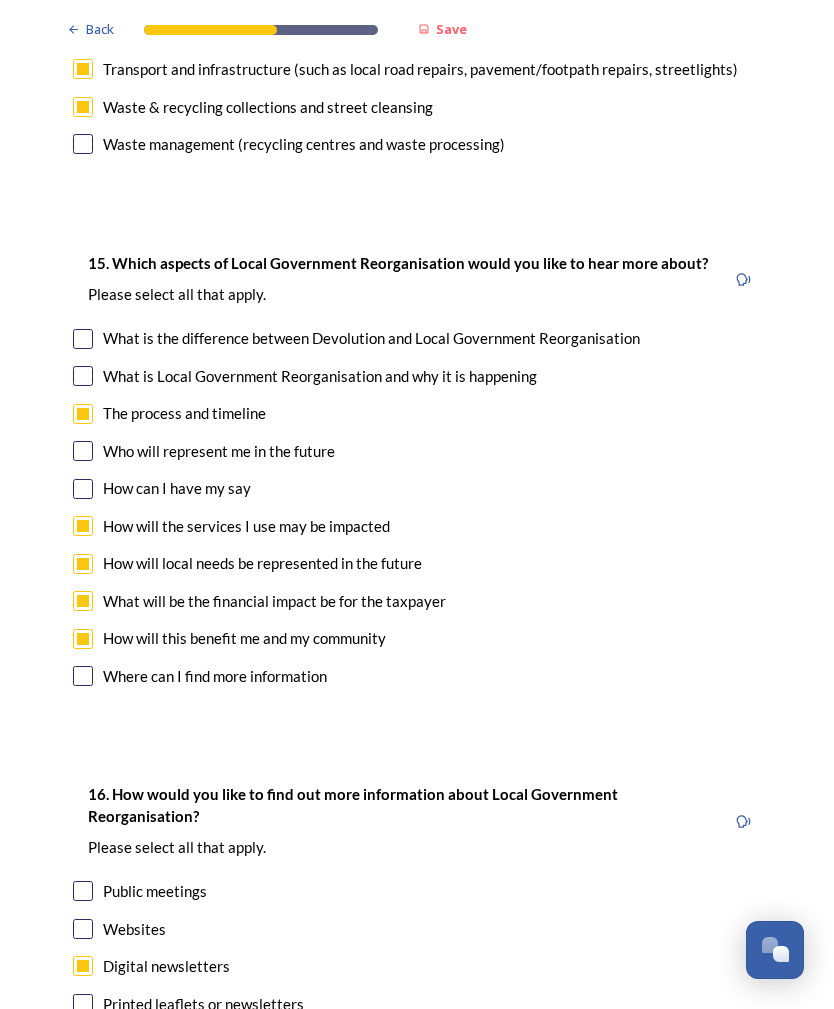 click at bounding box center [83, 929] 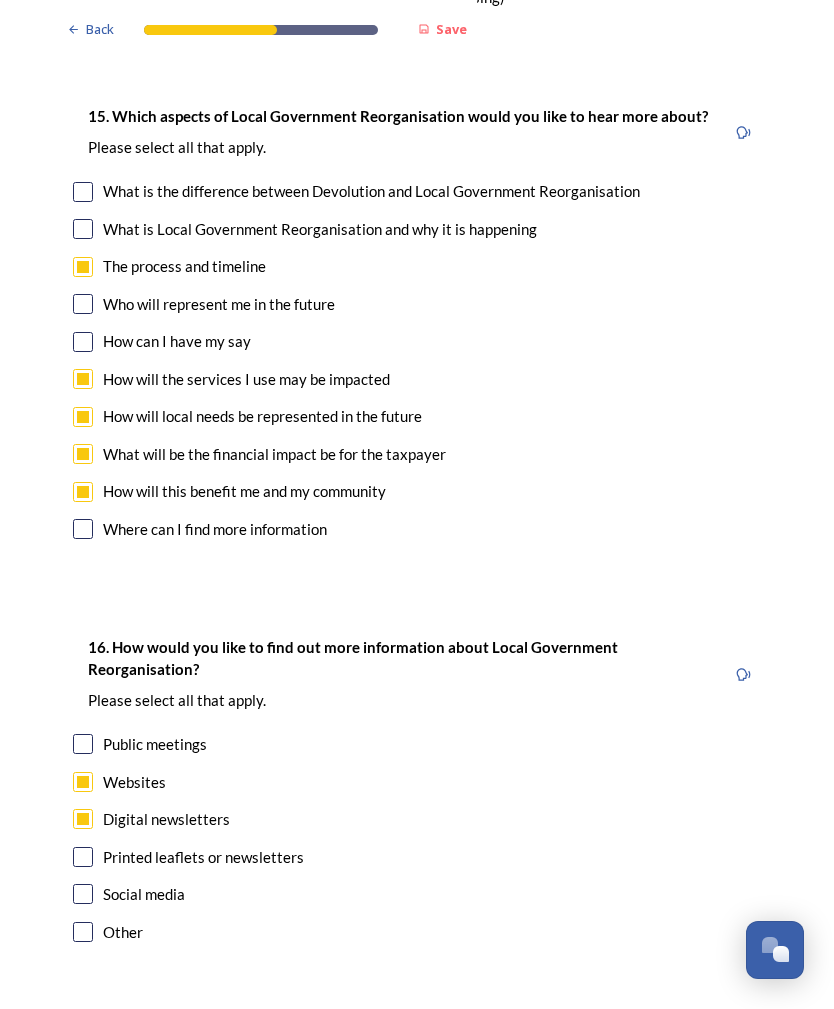 scroll, scrollTop: 5492, scrollLeft: 0, axis: vertical 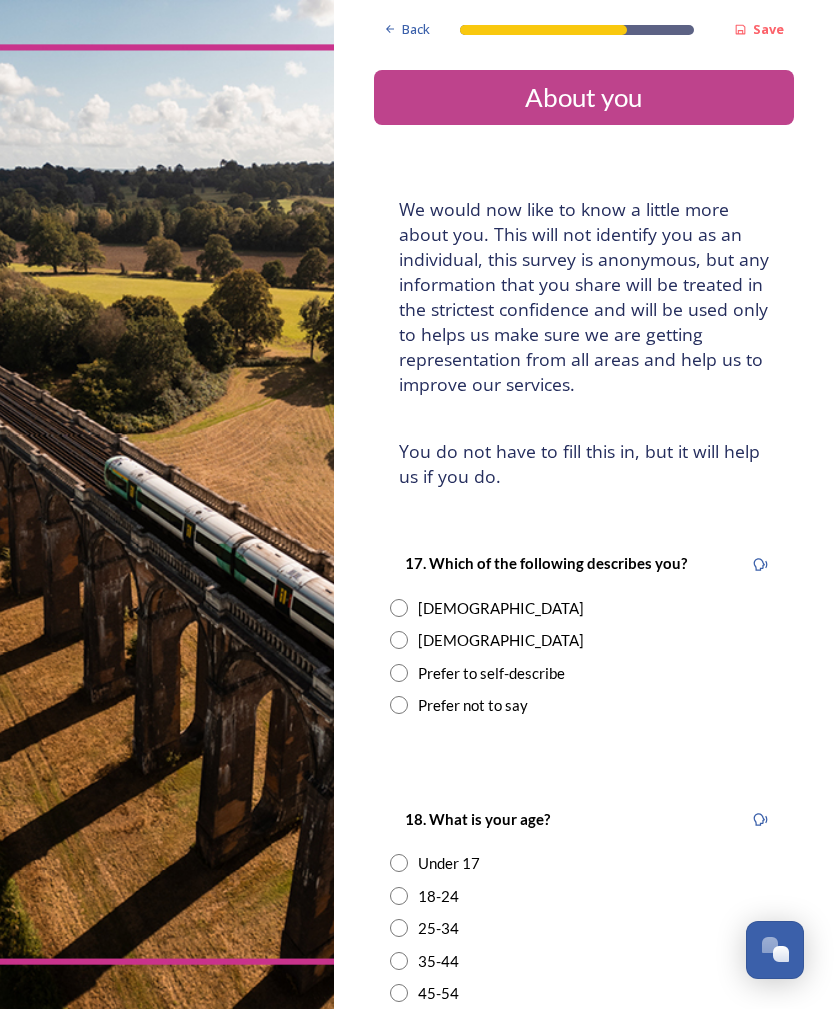 click at bounding box center [399, 640] 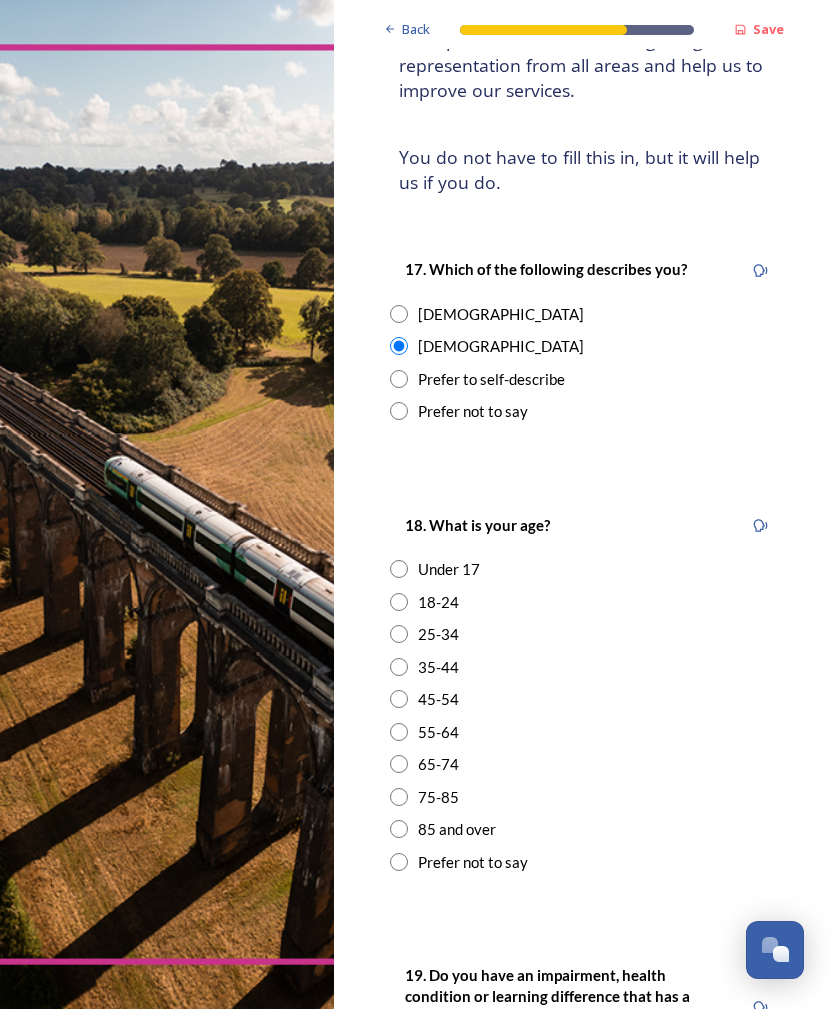 scroll, scrollTop: 309, scrollLeft: 0, axis: vertical 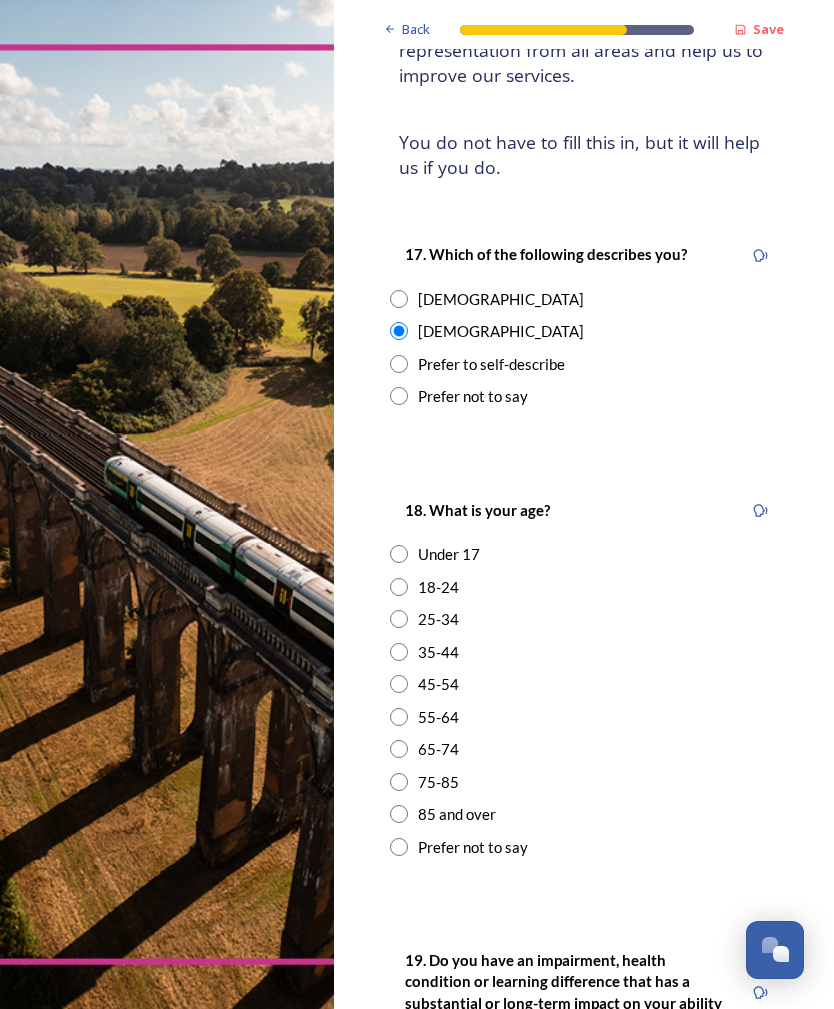 click at bounding box center [399, 782] 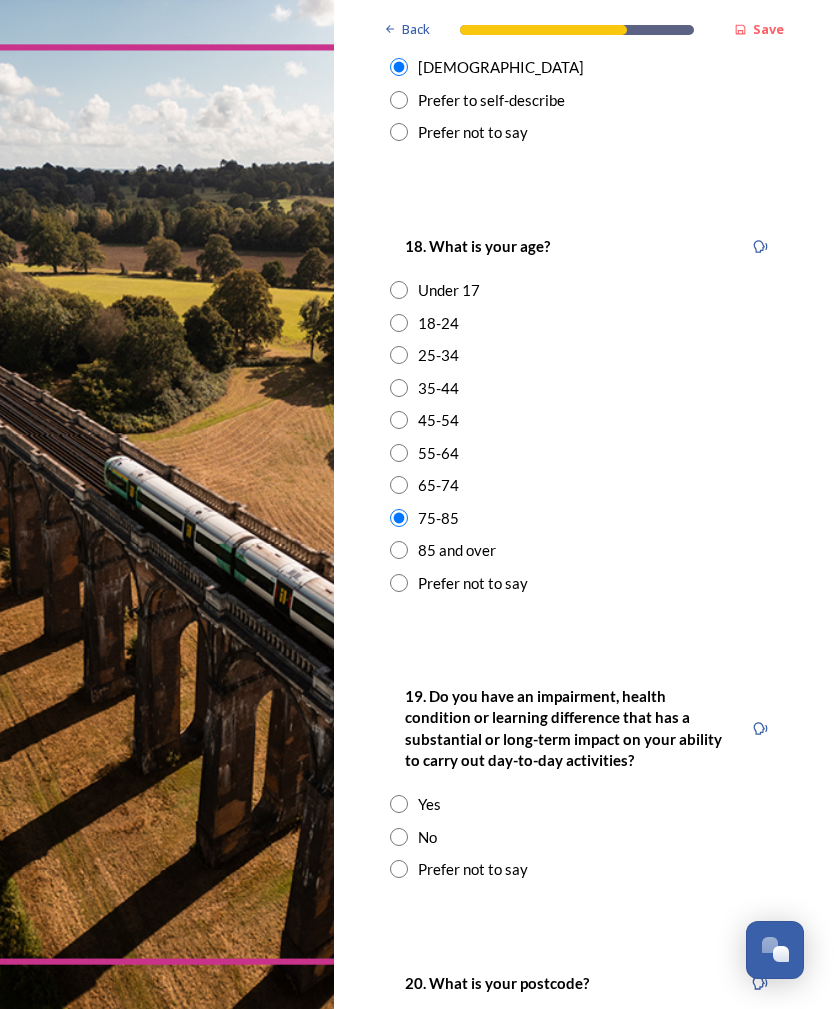 scroll, scrollTop: 573, scrollLeft: 0, axis: vertical 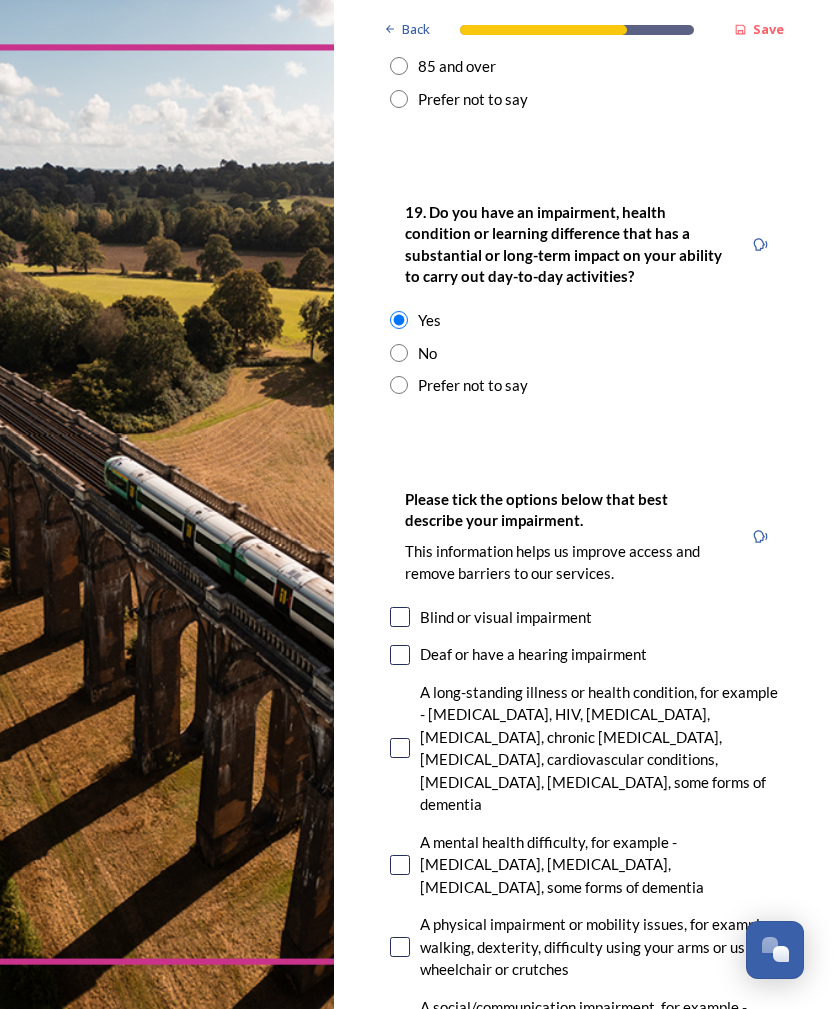 click at bounding box center (400, 748) 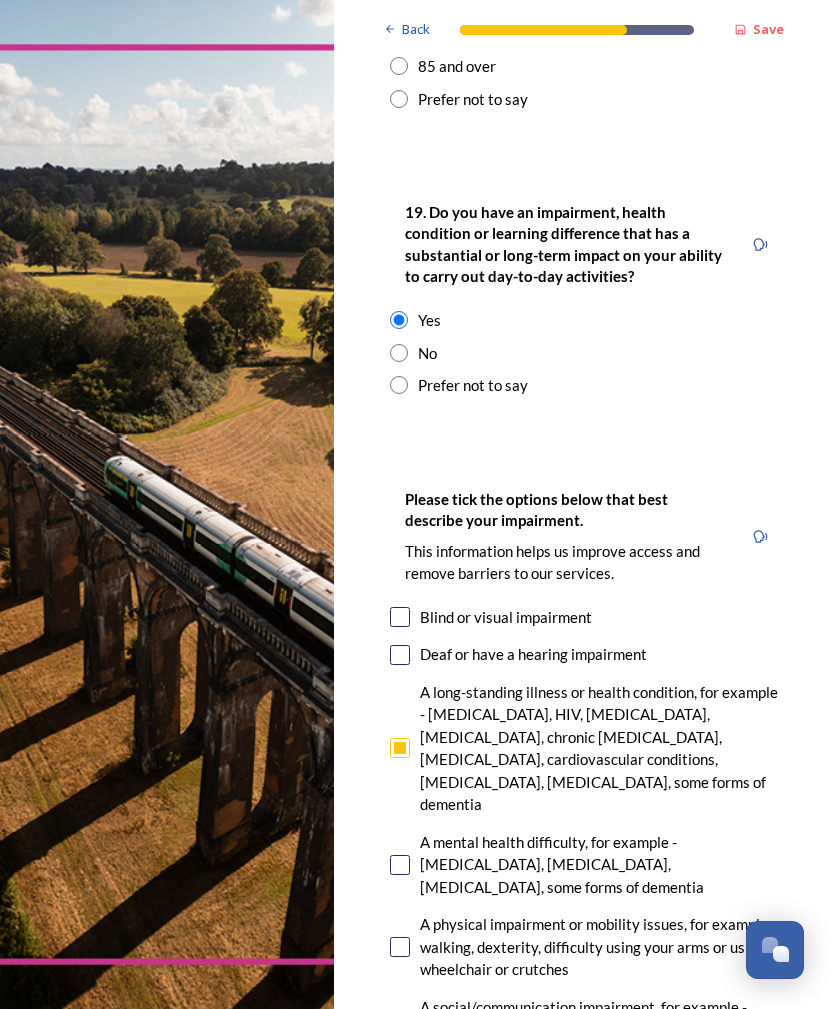 click at bounding box center (400, 947) 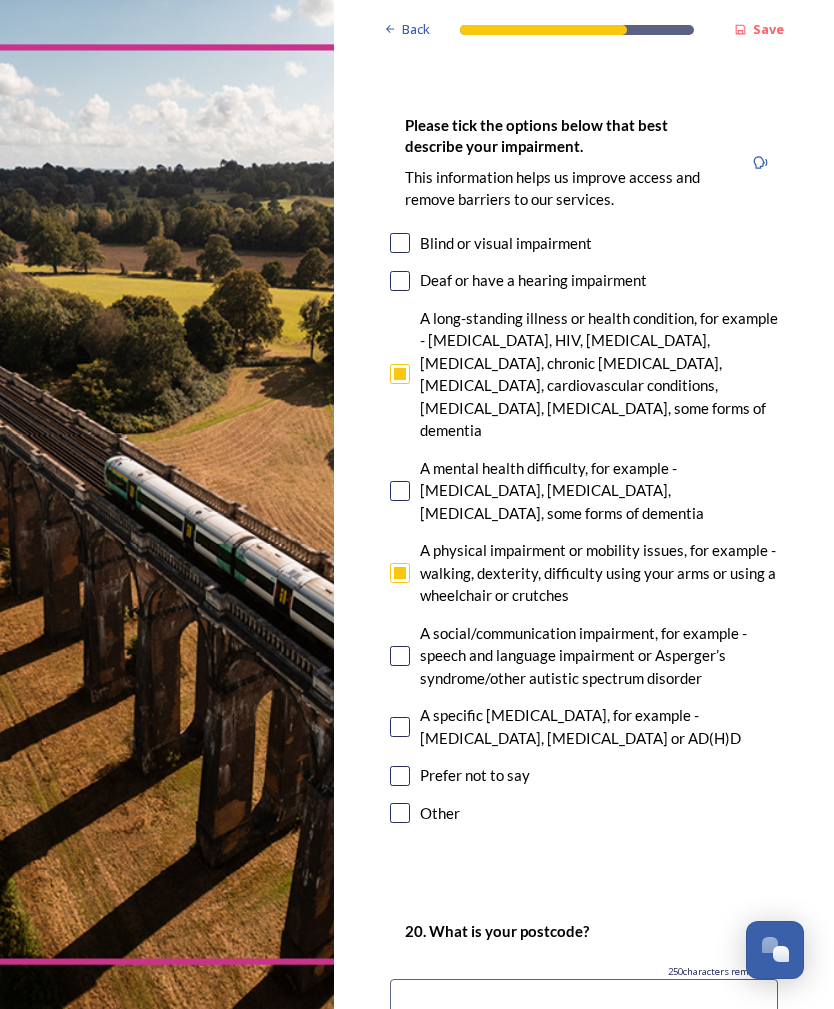 scroll, scrollTop: 1432, scrollLeft: 0, axis: vertical 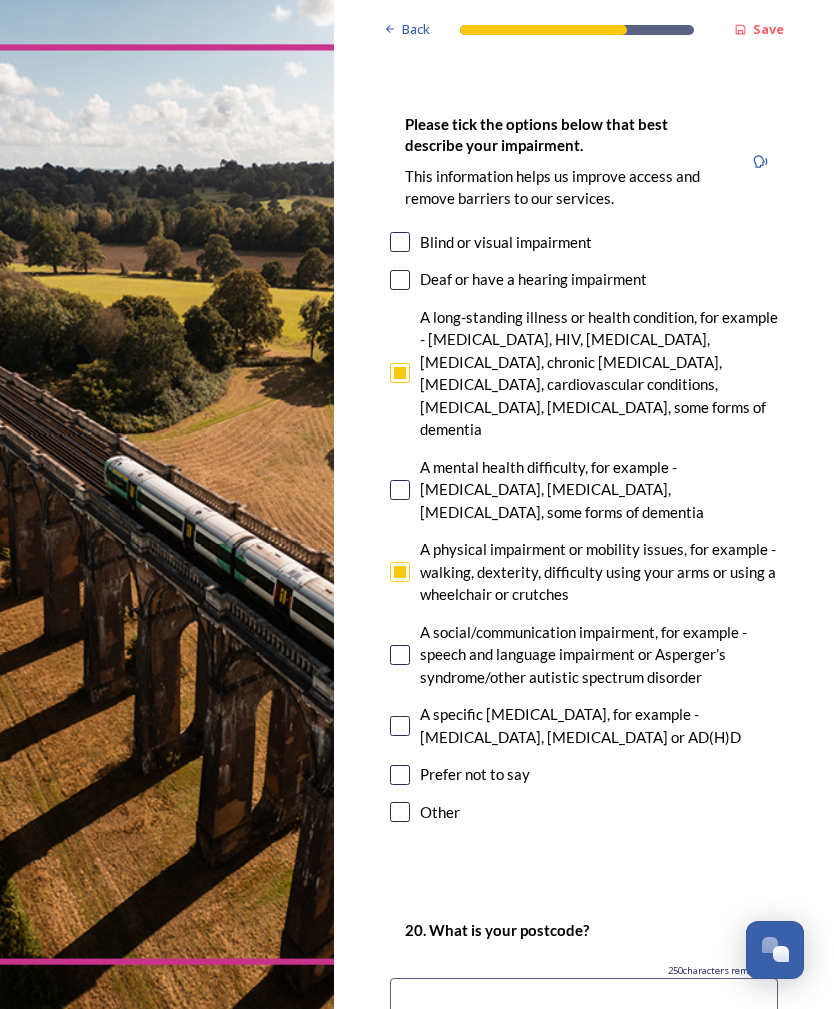 click at bounding box center [584, 1001] 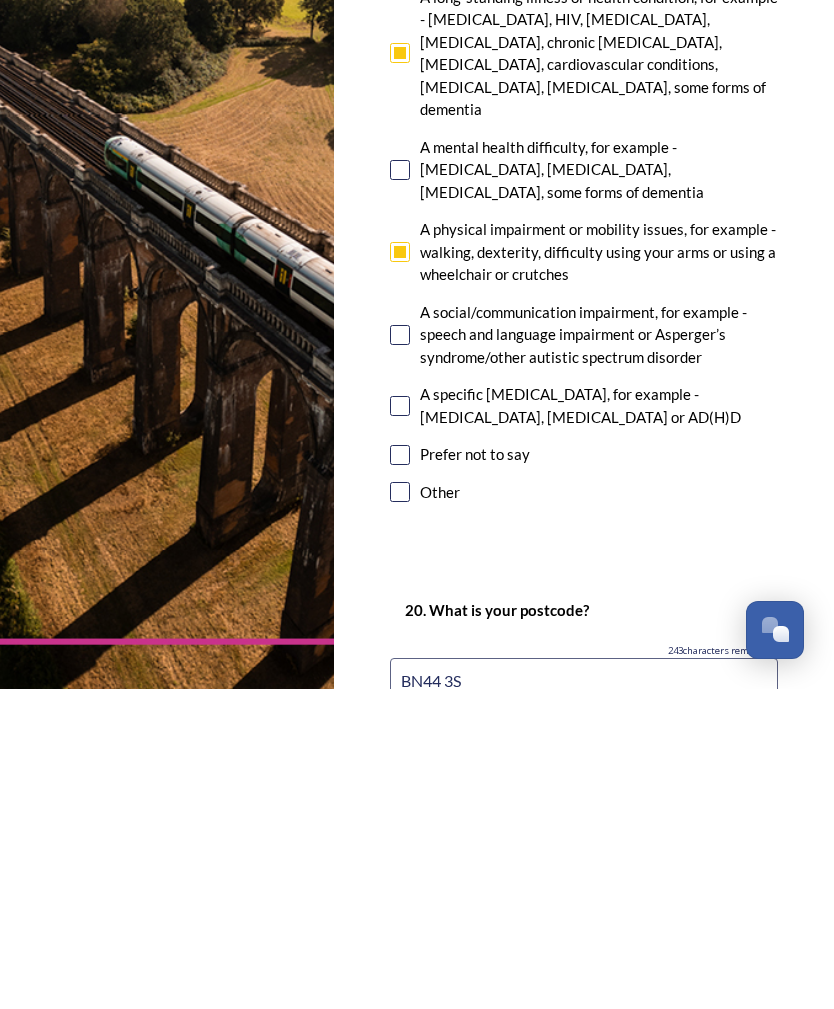 type on "BN44 3SR" 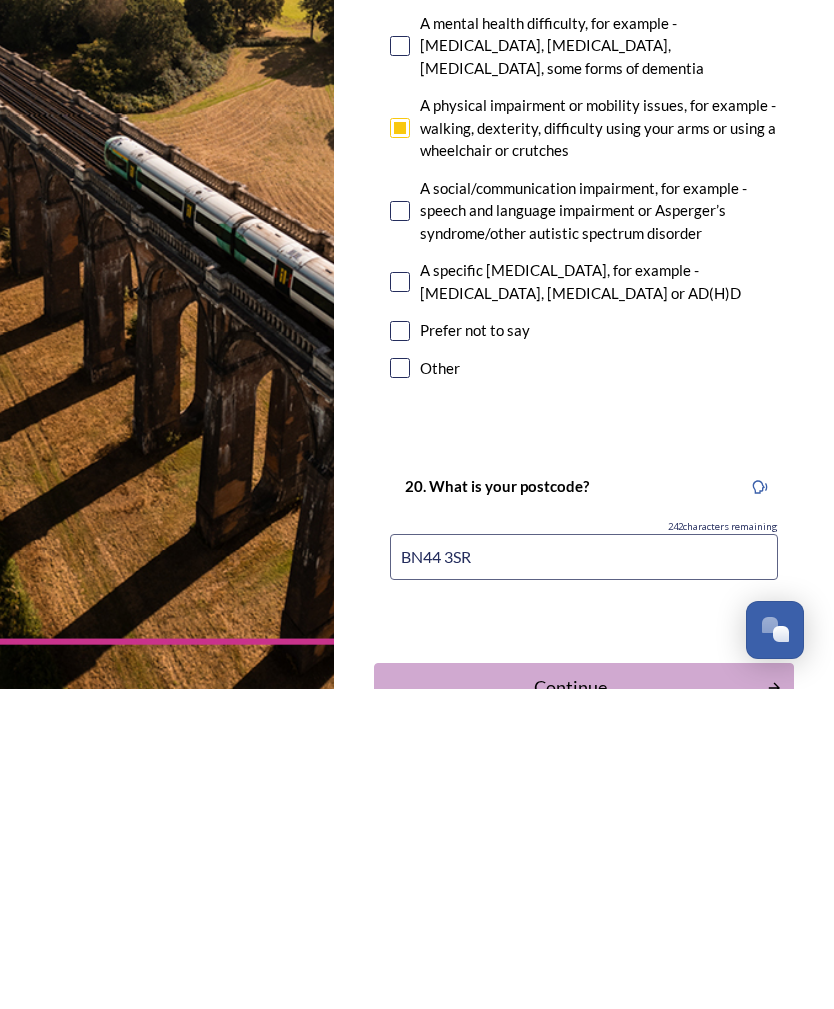 scroll, scrollTop: 1553, scrollLeft: 0, axis: vertical 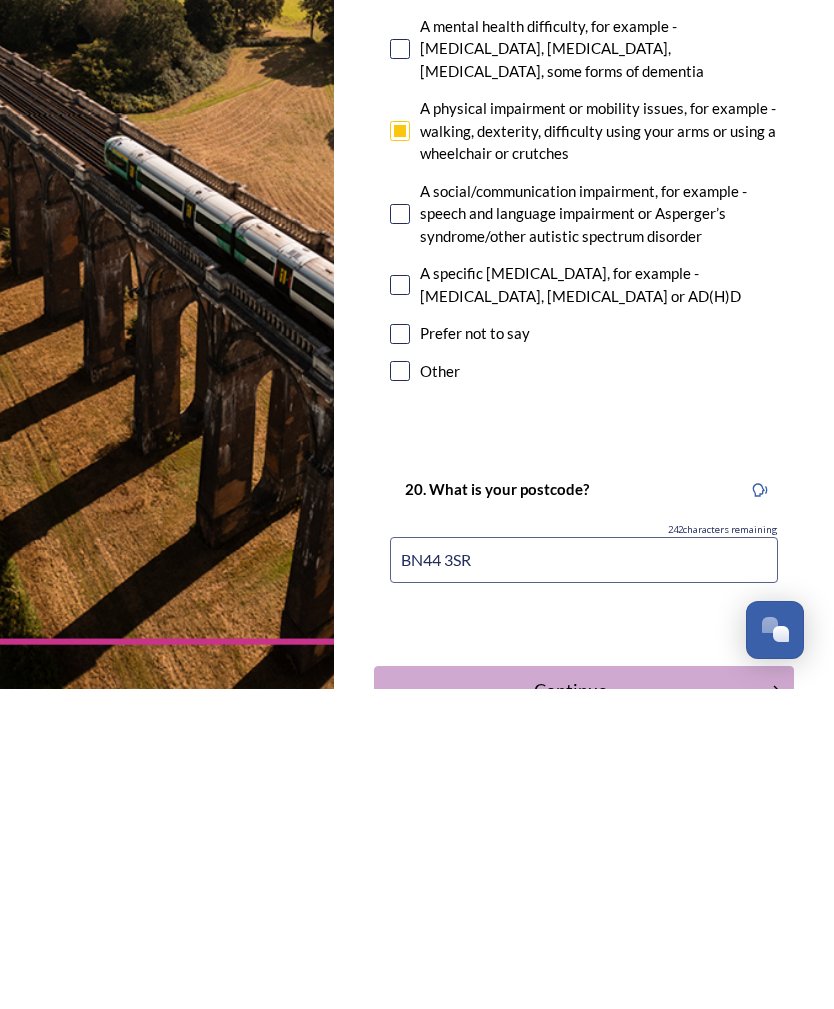 click on "Continue" at bounding box center (571, 1010) 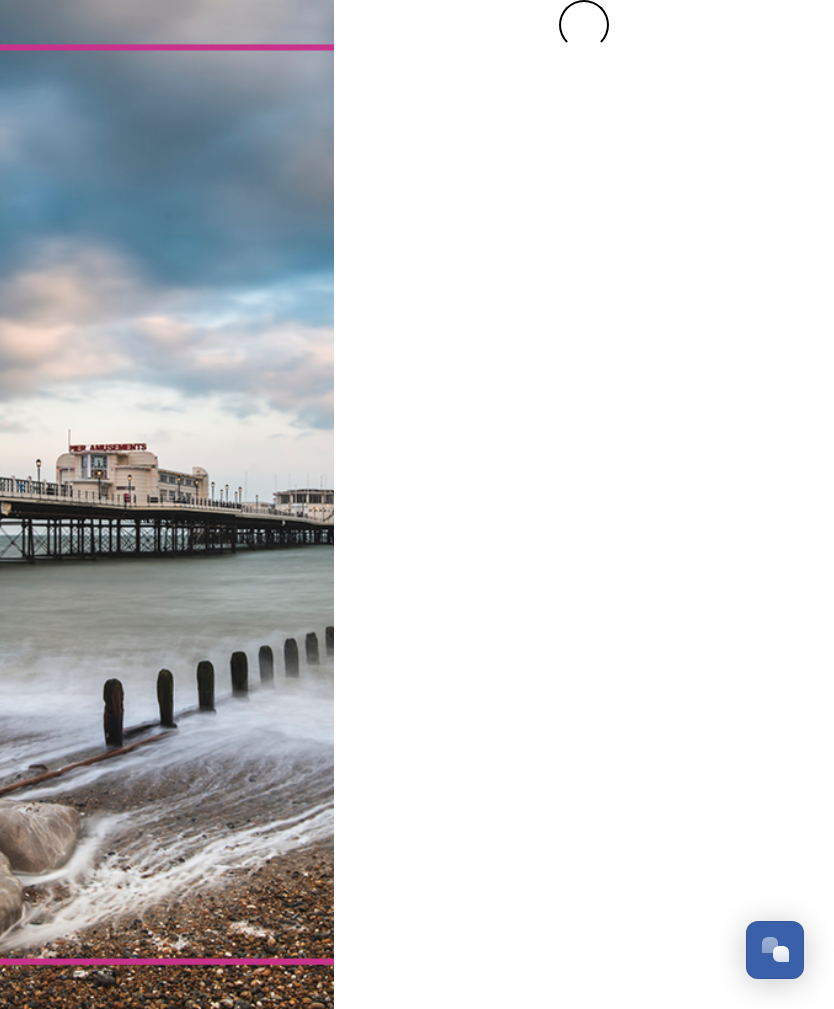scroll, scrollTop: 0, scrollLeft: 0, axis: both 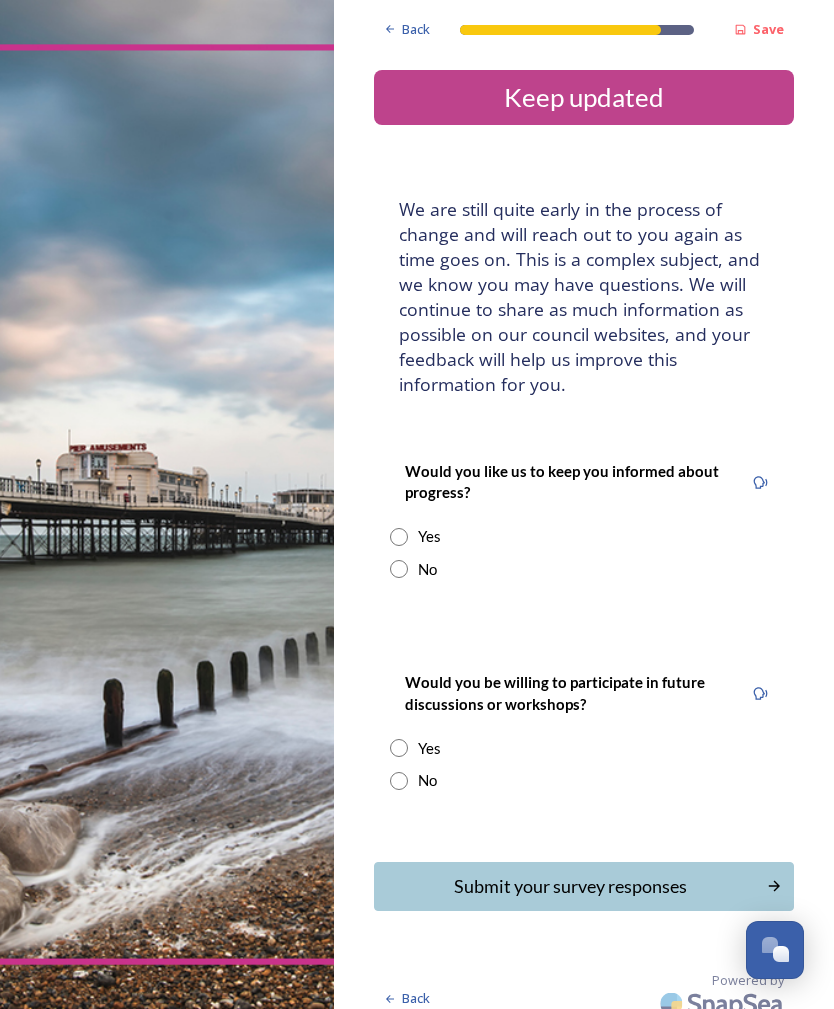 click at bounding box center (399, 781) 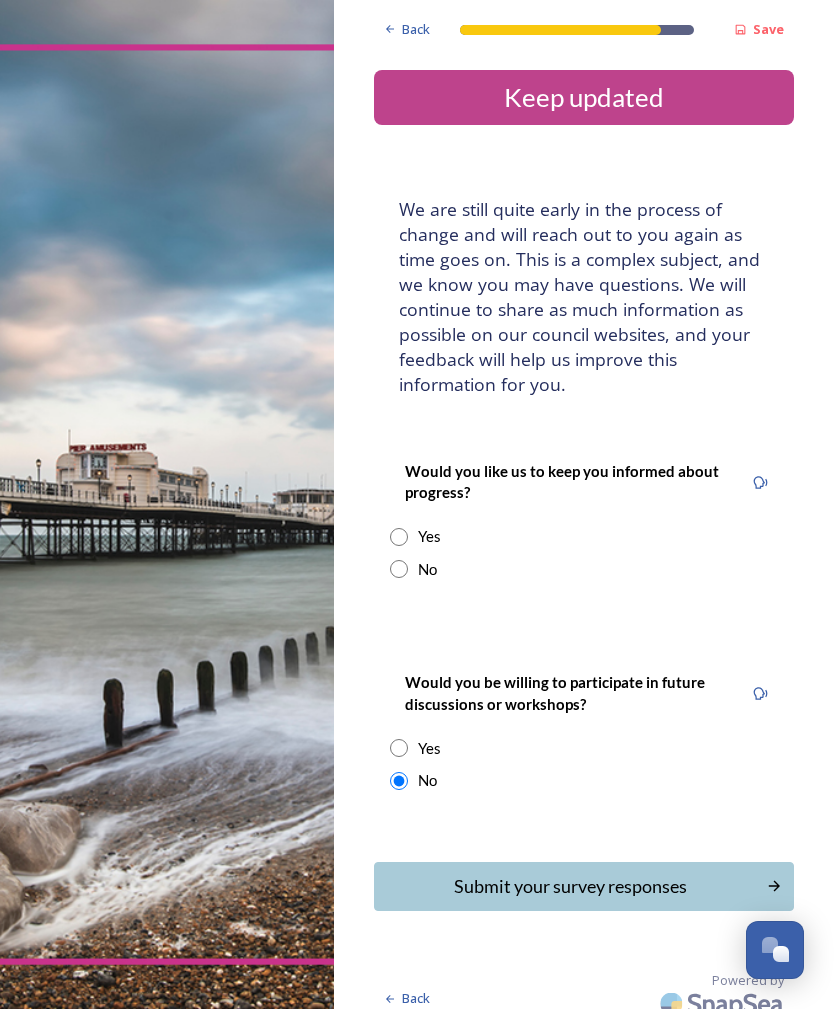 click at bounding box center [399, 569] 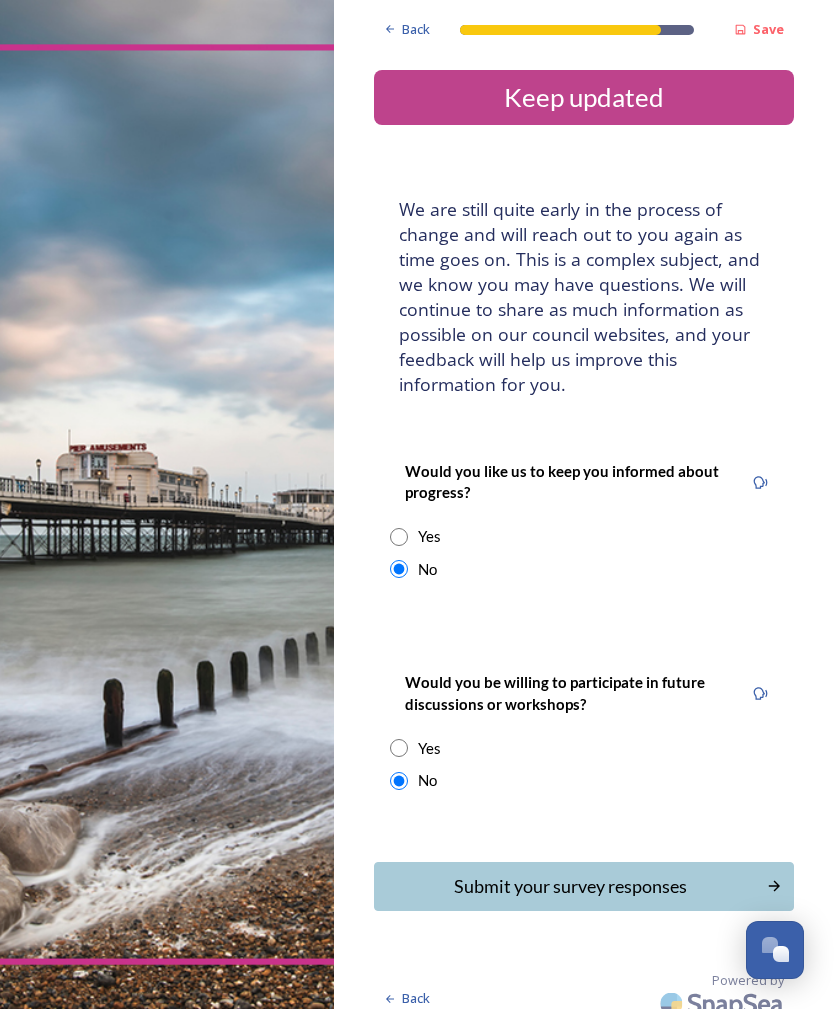 click on "Yes" at bounding box center [584, 536] 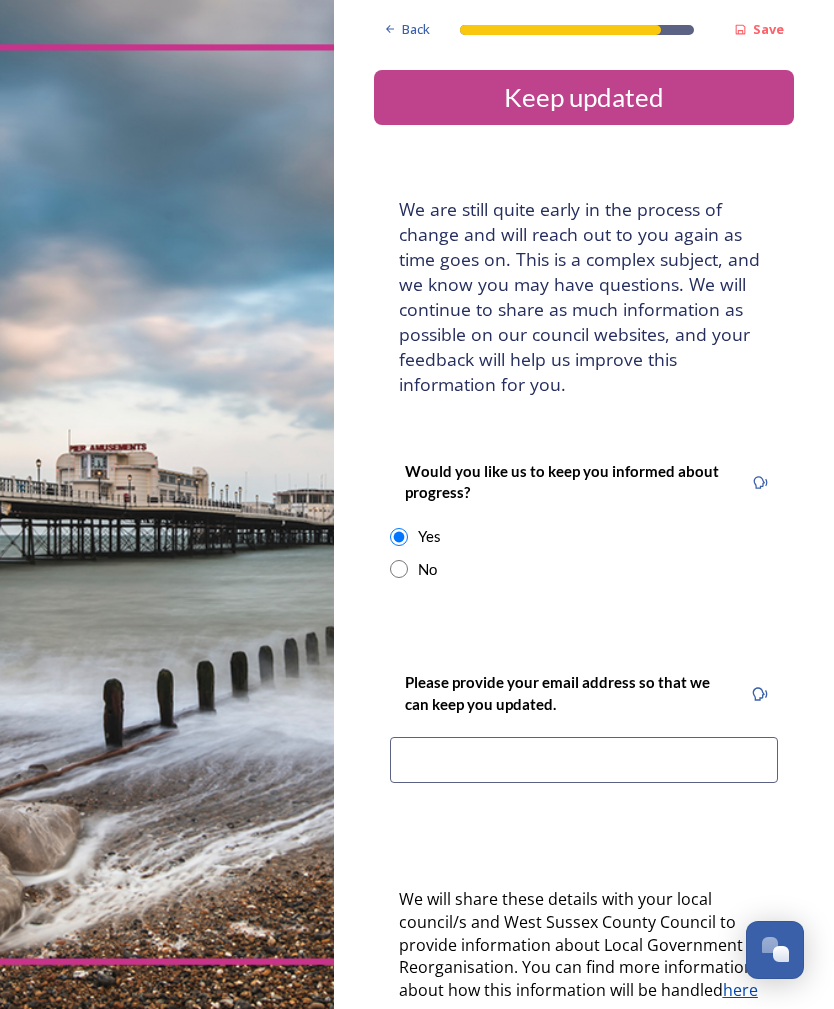 click at bounding box center [584, 760] 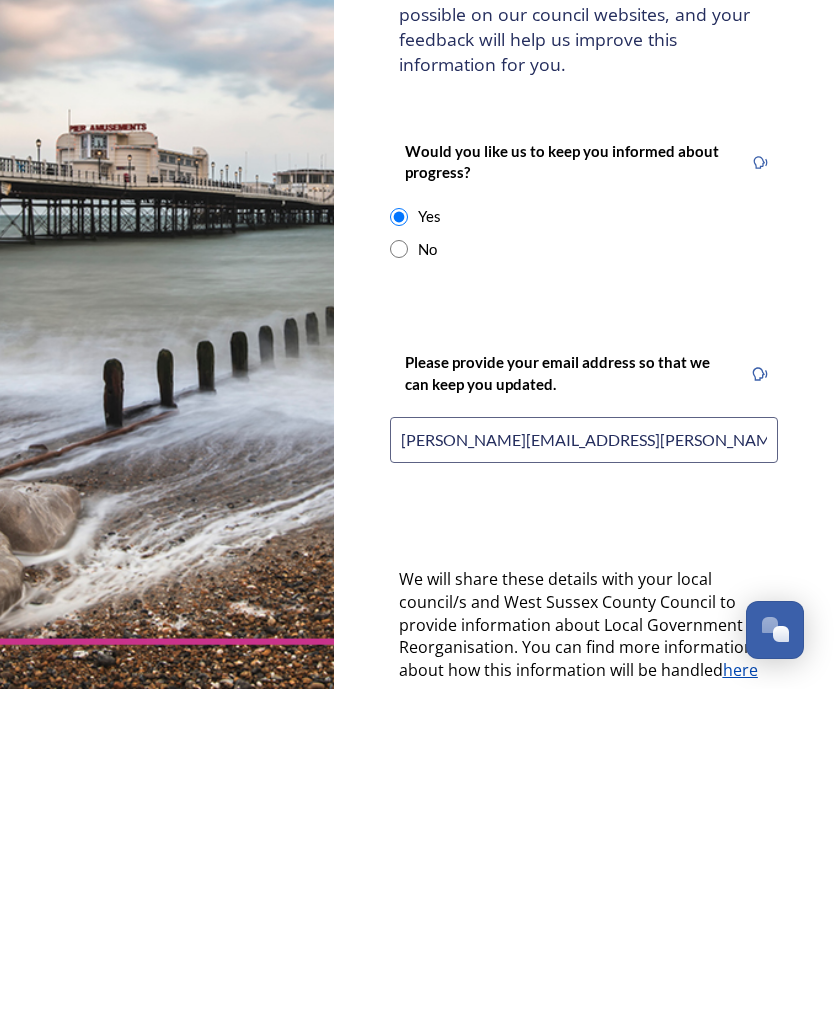 click on "[PERSON_NAME][EMAIL_ADDRESS][PERSON_NAME][DOMAIN_NAME]" at bounding box center [584, 760] 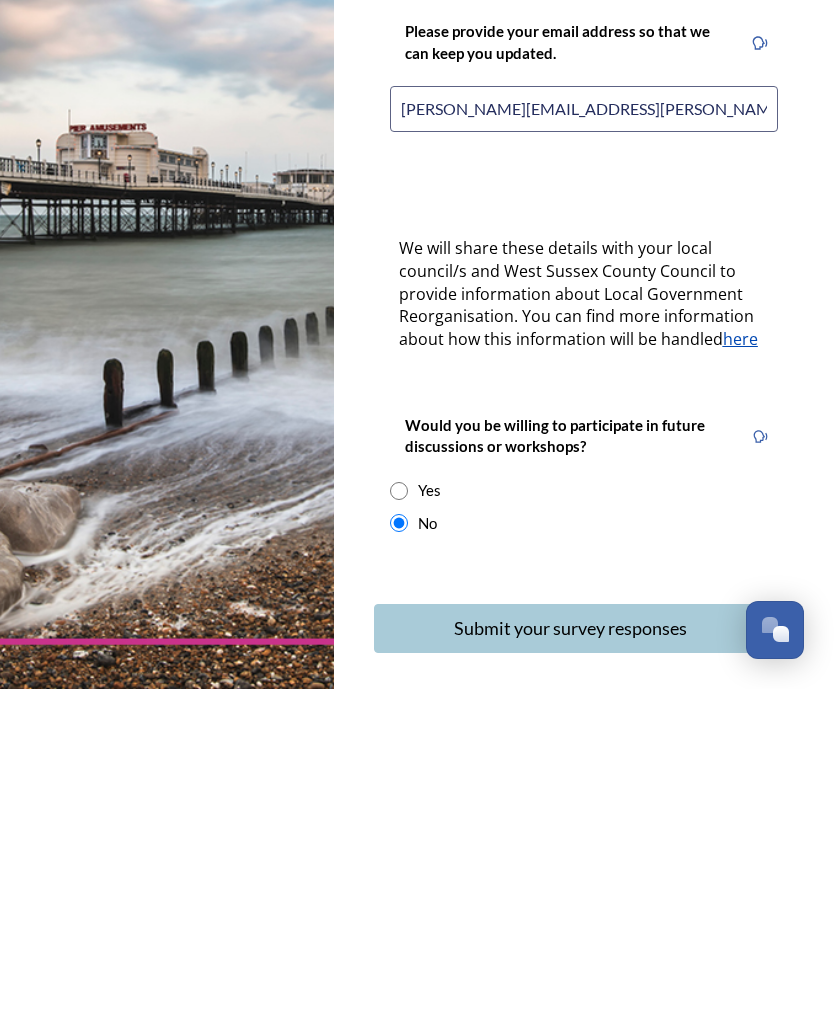 scroll, scrollTop: 330, scrollLeft: 0, axis: vertical 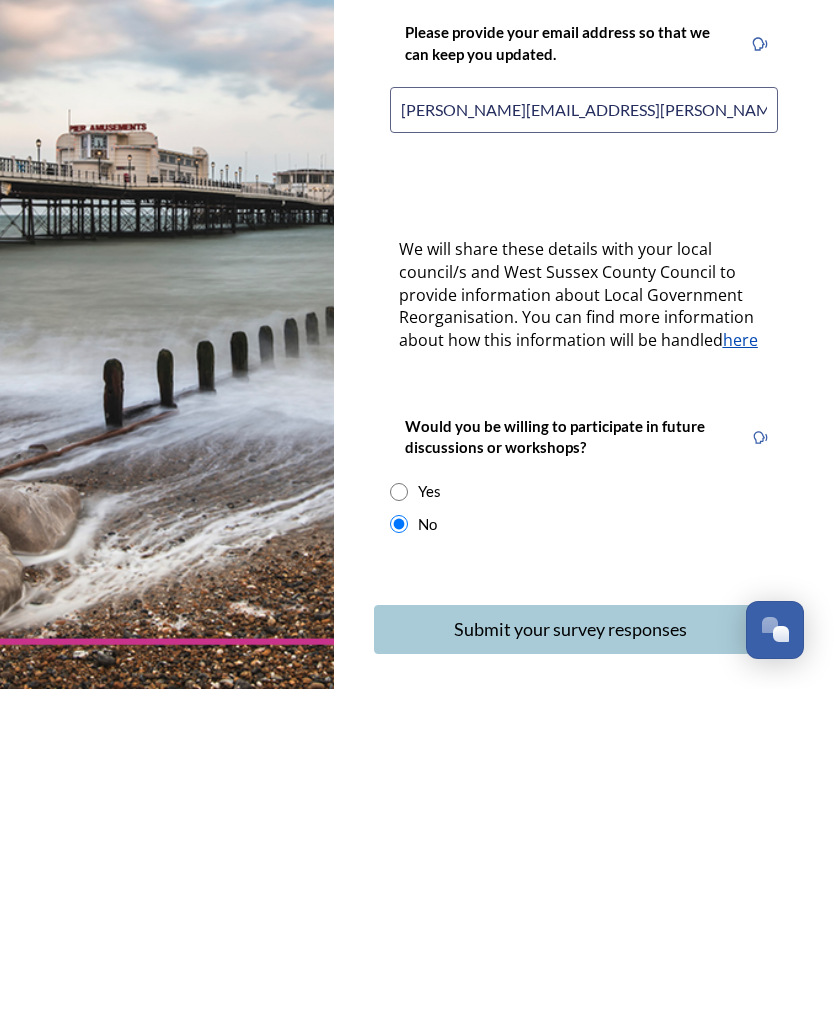 click on "Submit your survey responses" at bounding box center (571, 949) 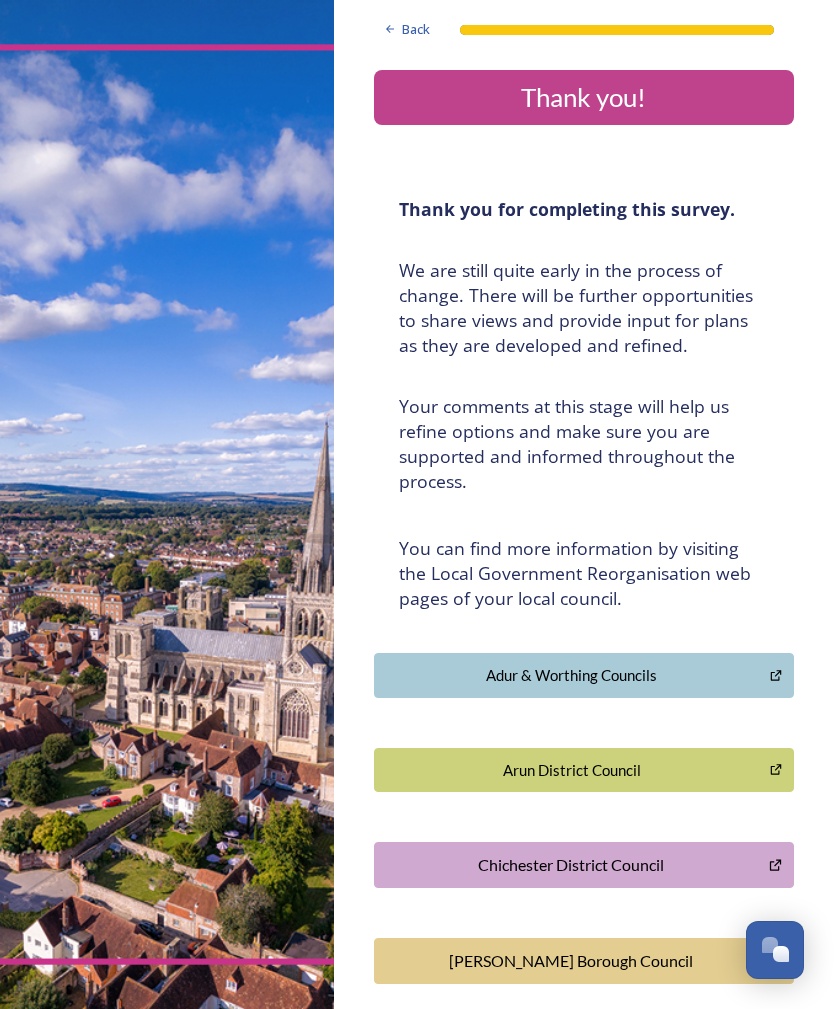scroll, scrollTop: 0, scrollLeft: 0, axis: both 